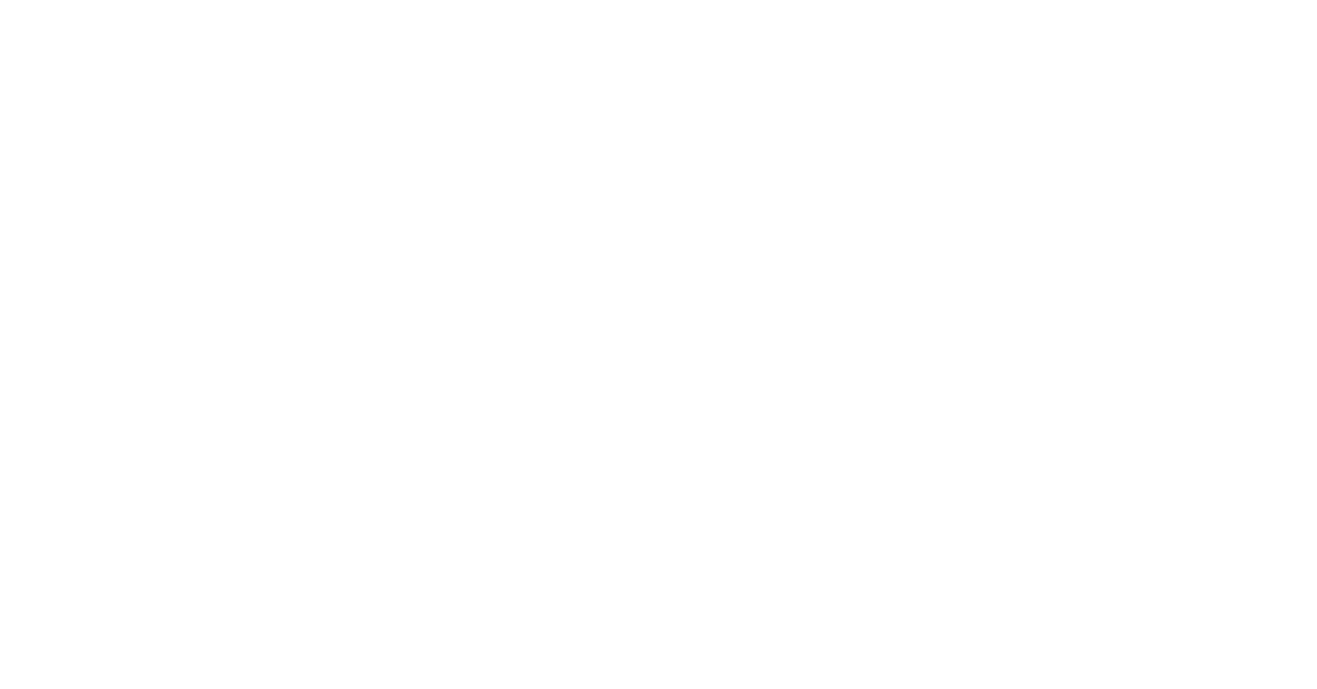 scroll, scrollTop: 0, scrollLeft: 0, axis: both 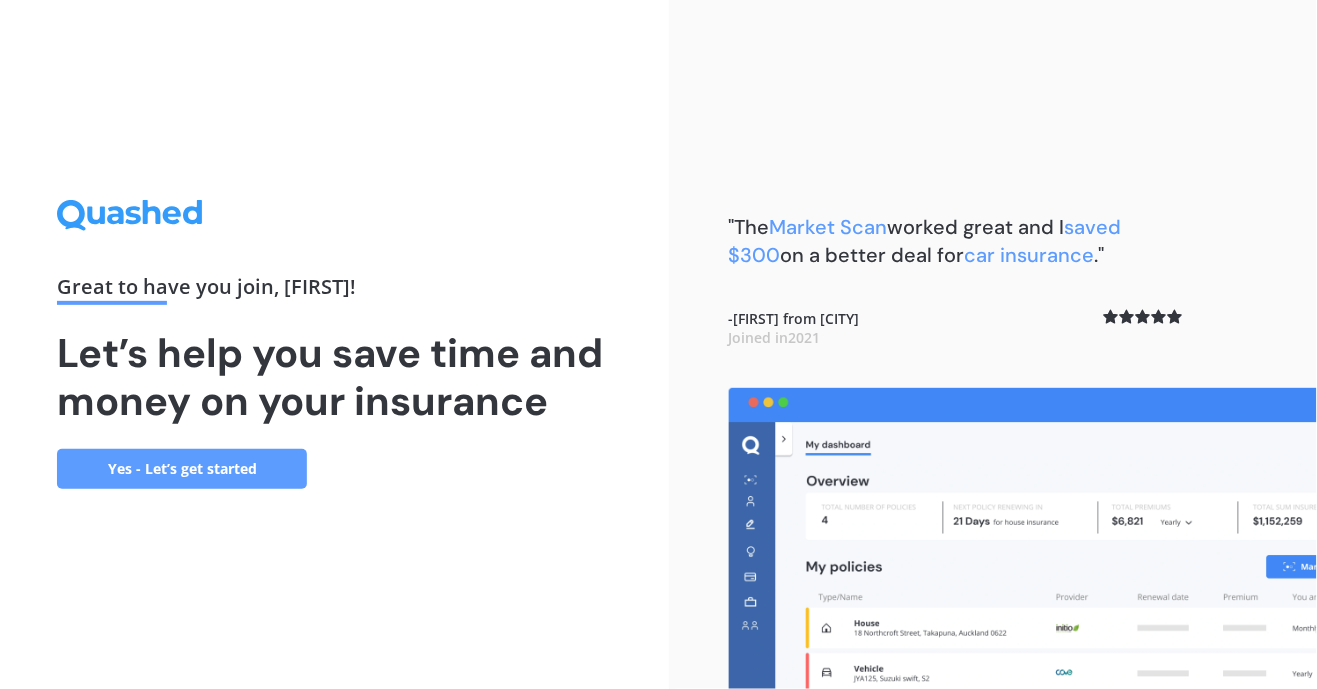 click on "Yes - Let’s get started" at bounding box center [182, 469] 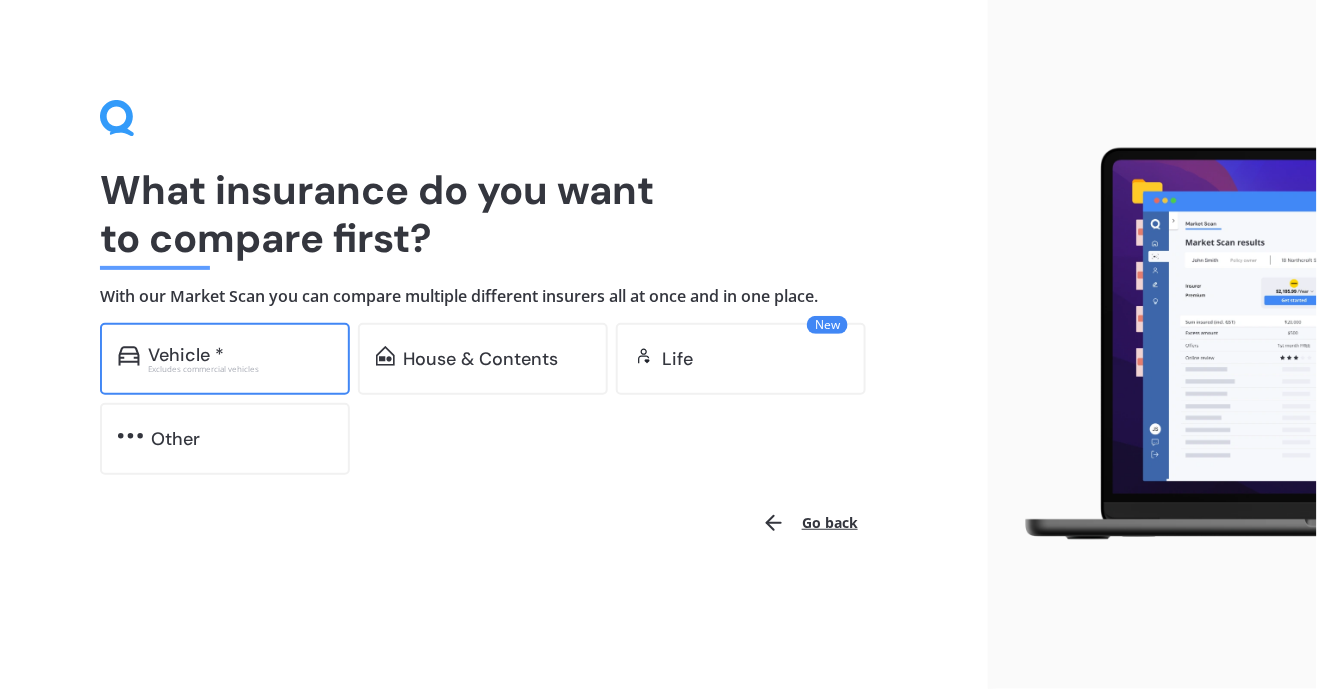 click on "Vehicle *" at bounding box center [240, 355] 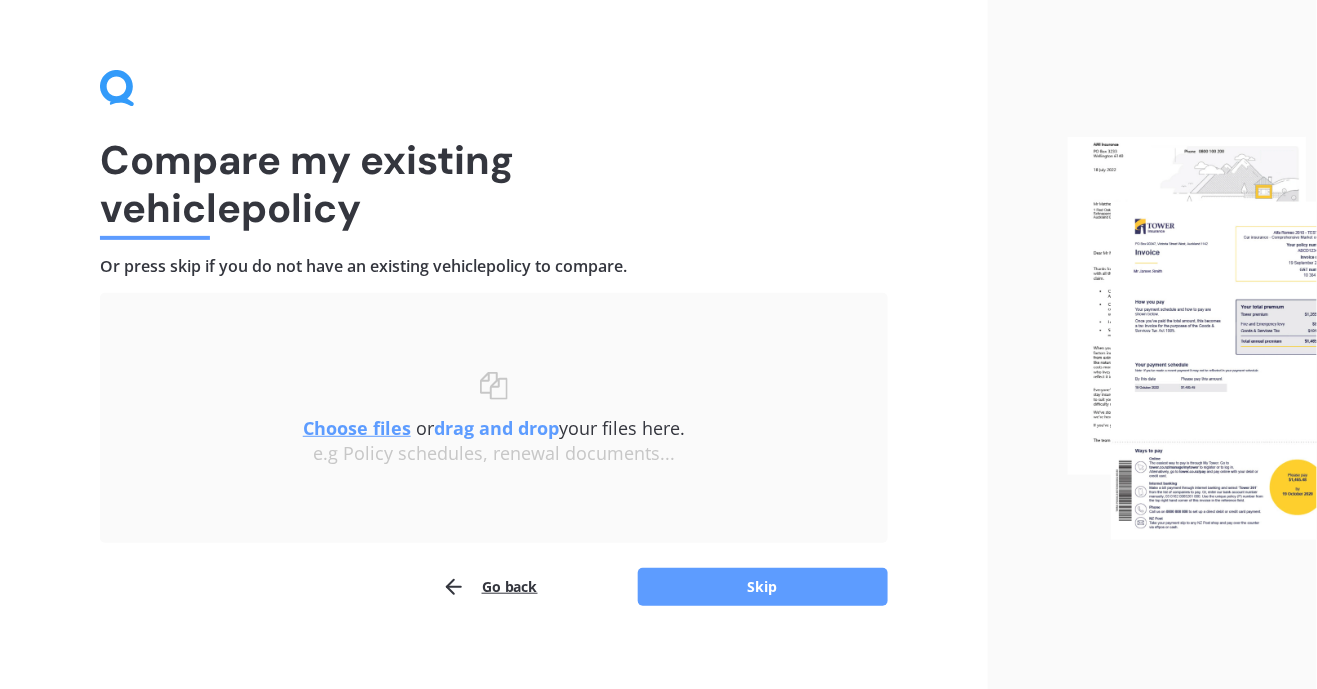 scroll, scrollTop: 47, scrollLeft: 0, axis: vertical 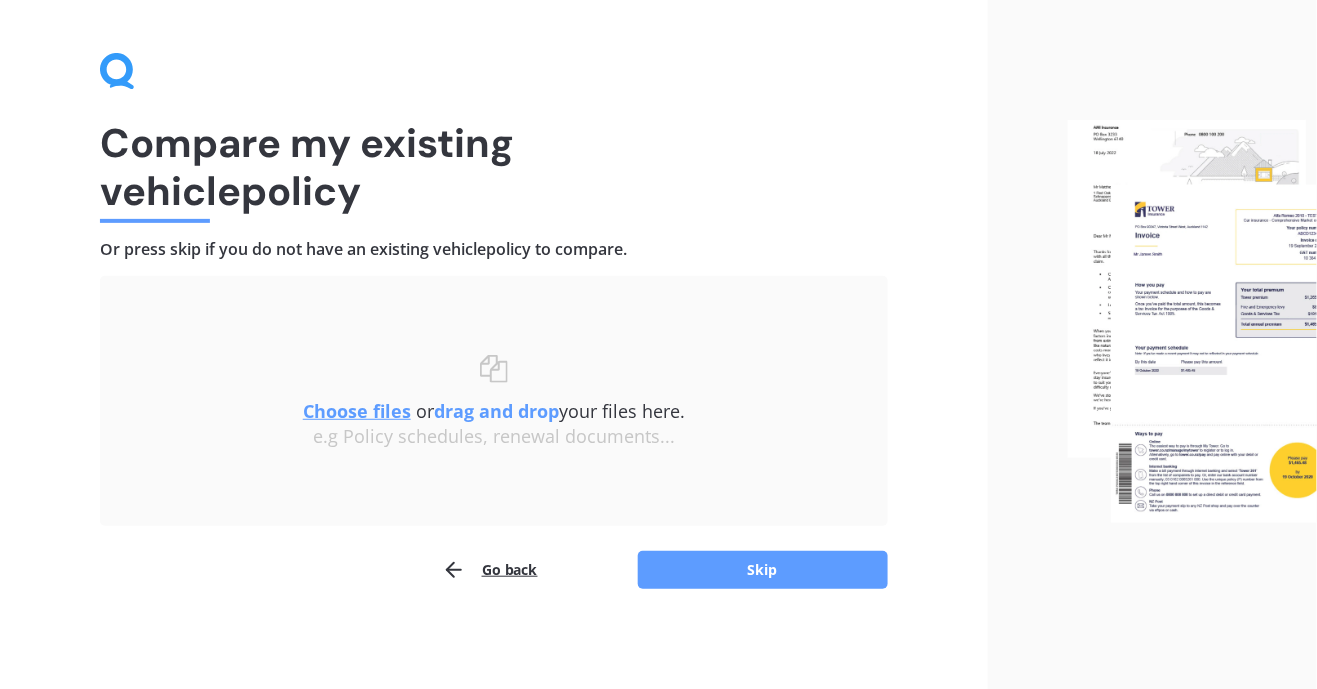 click on "Go back" at bounding box center [490, 570] 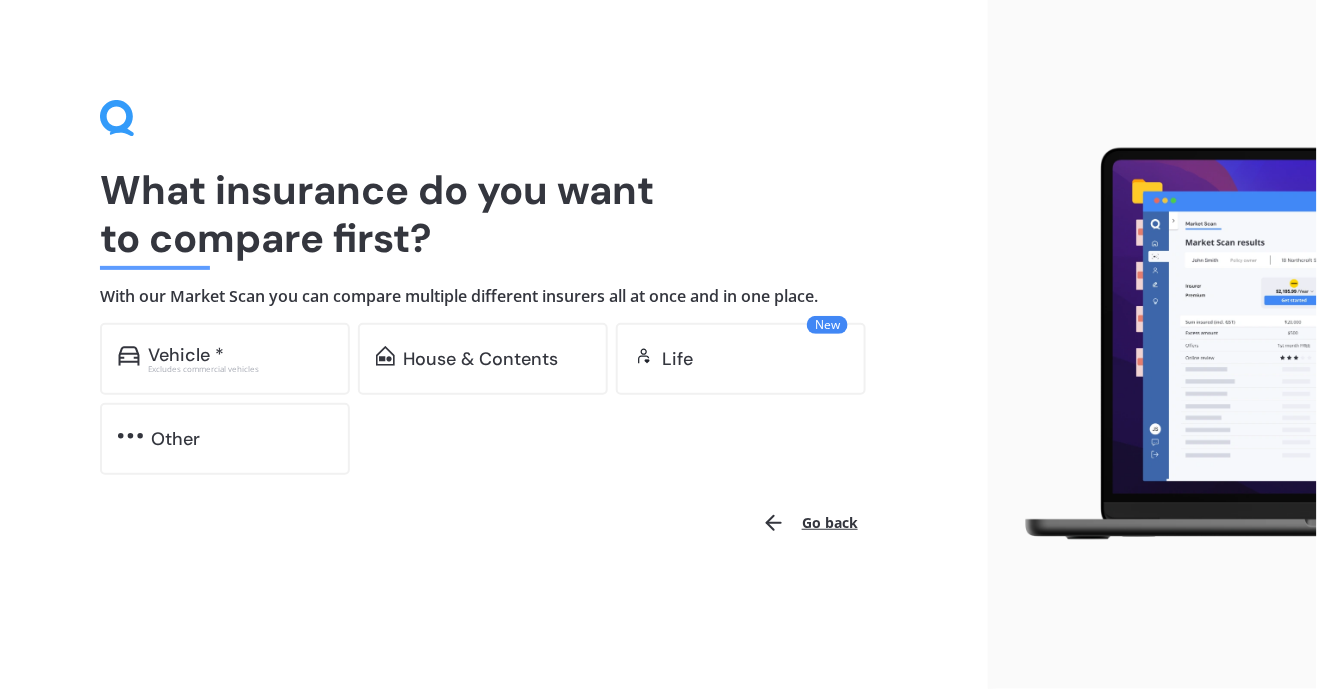 scroll, scrollTop: 0, scrollLeft: 0, axis: both 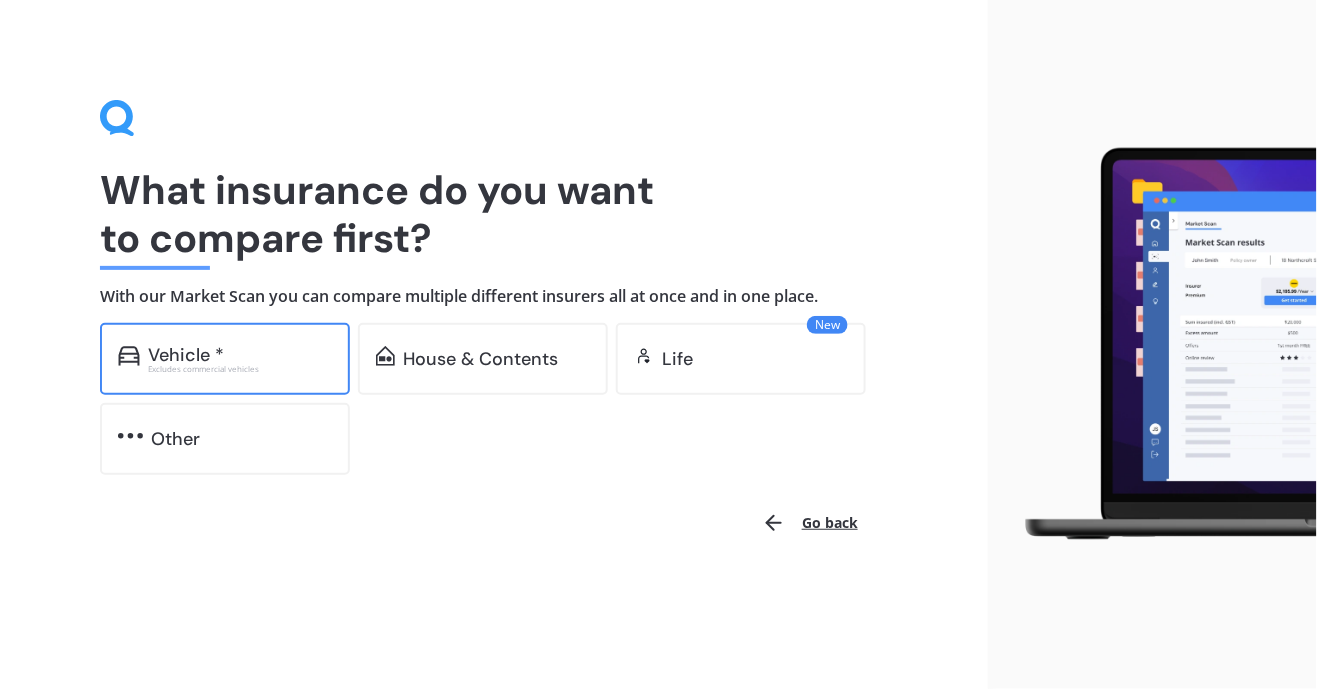 click on "Vehicle *" at bounding box center [240, 355] 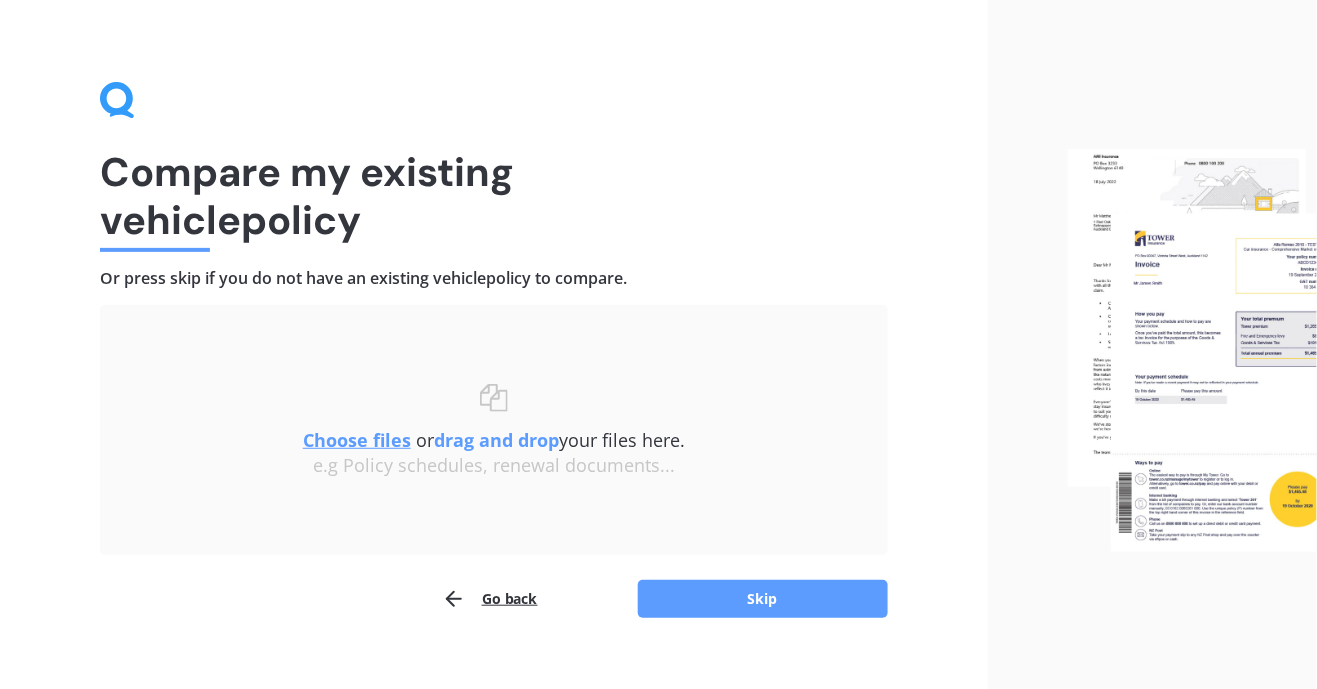 scroll, scrollTop: 47, scrollLeft: 0, axis: vertical 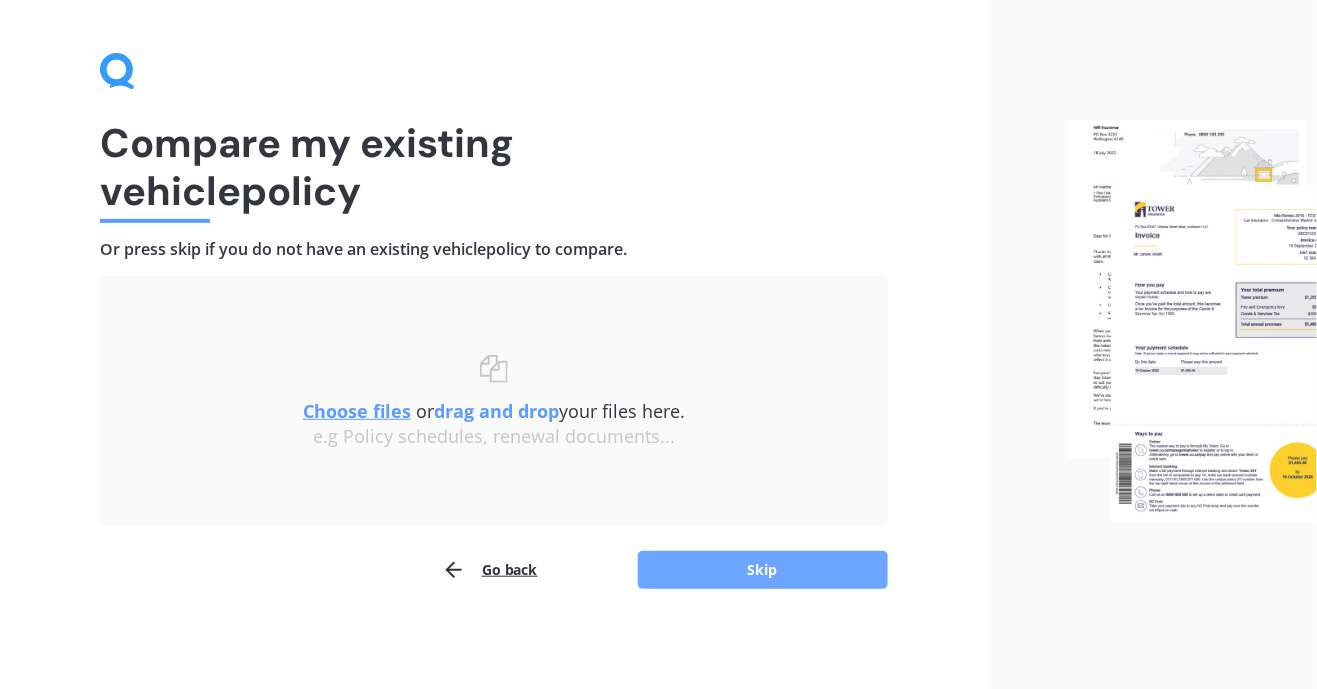 click on "Skip" at bounding box center (763, 570) 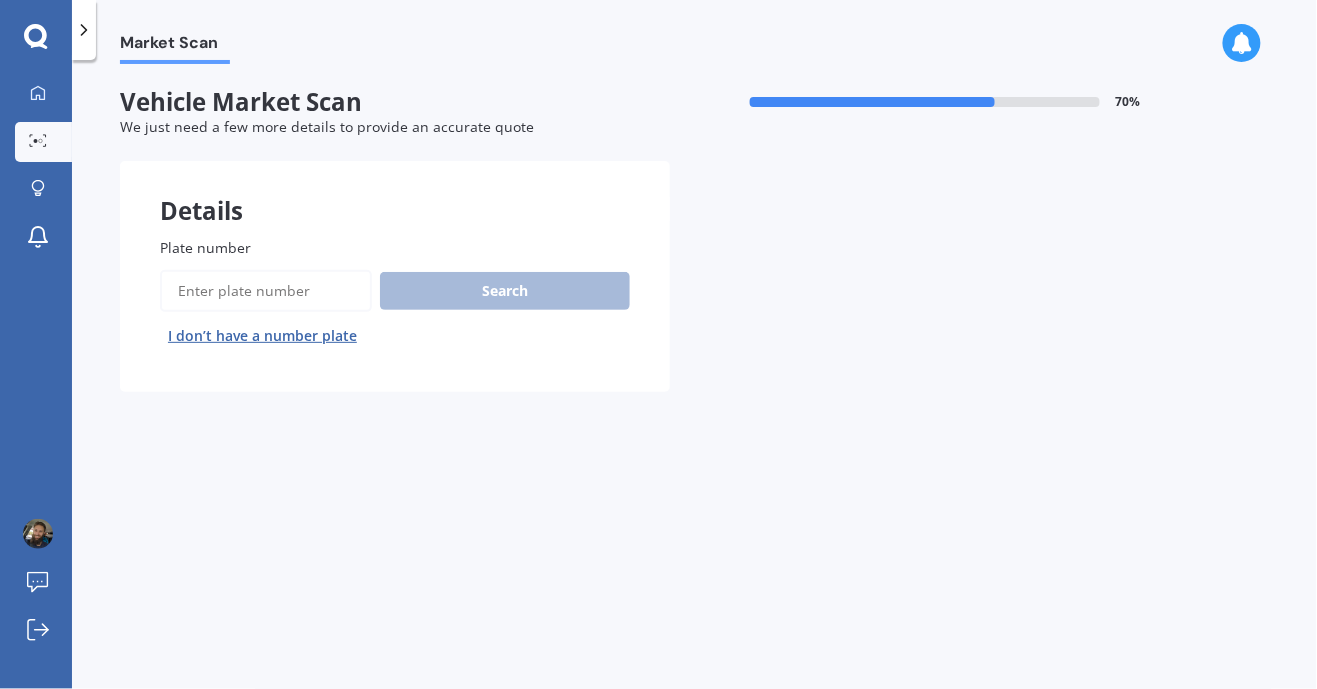 click on "Plate number" at bounding box center [266, 291] 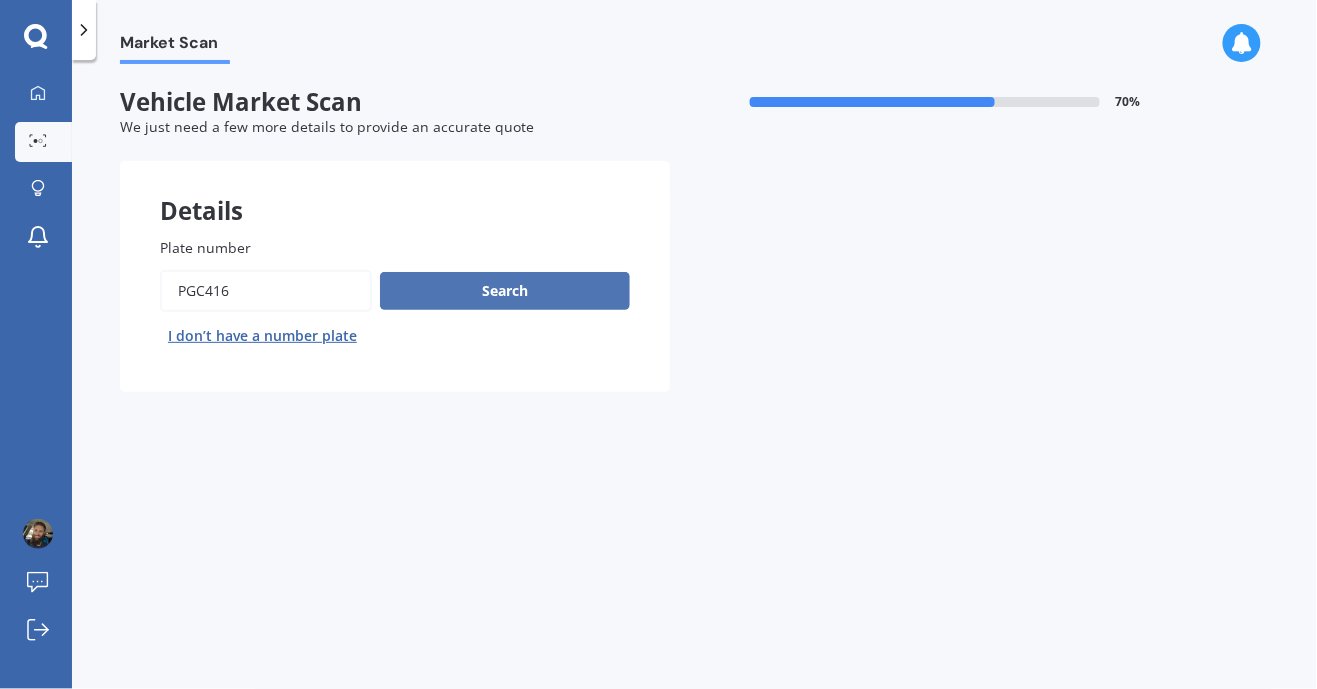 type on "PGC416" 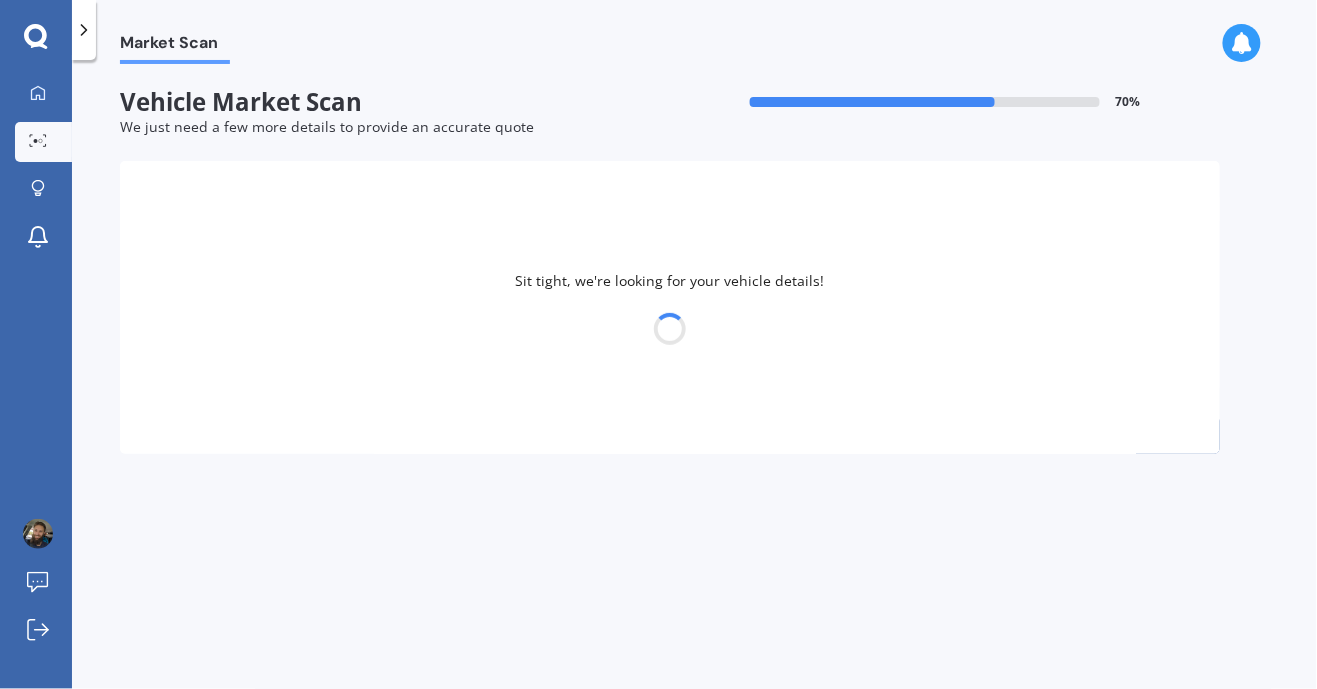 select on "HONDA" 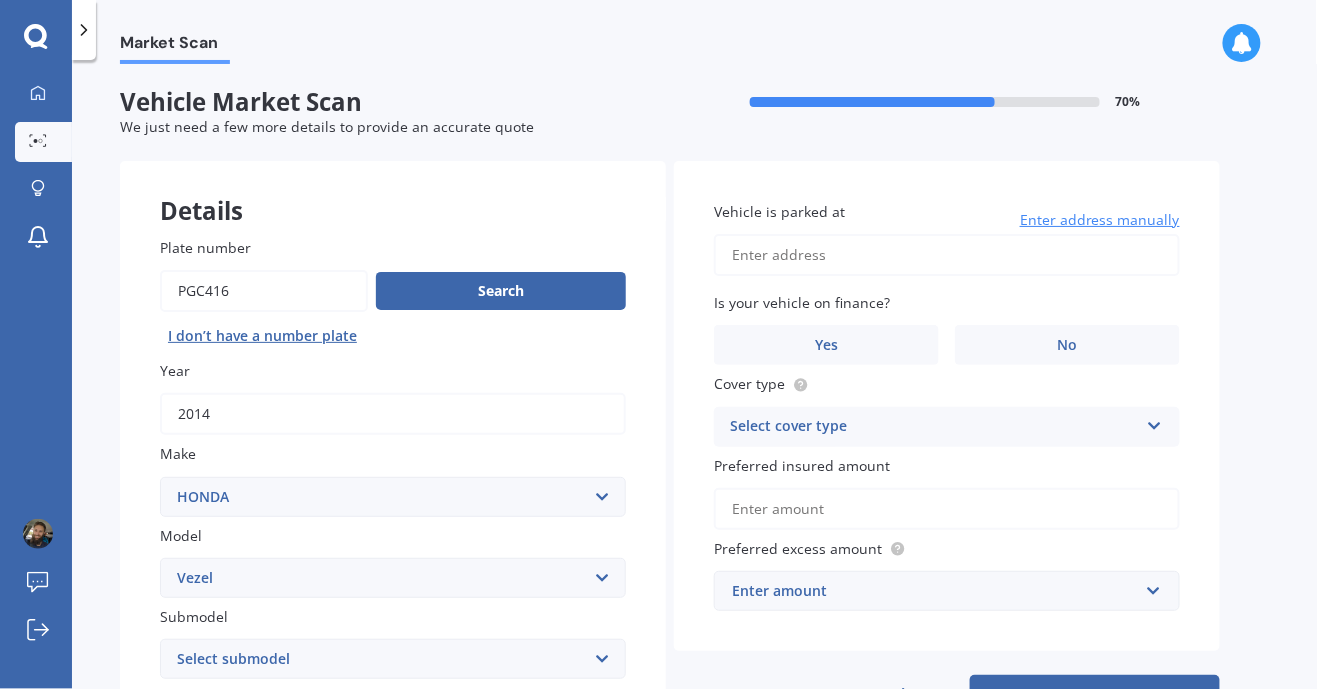 scroll, scrollTop: 384, scrollLeft: 0, axis: vertical 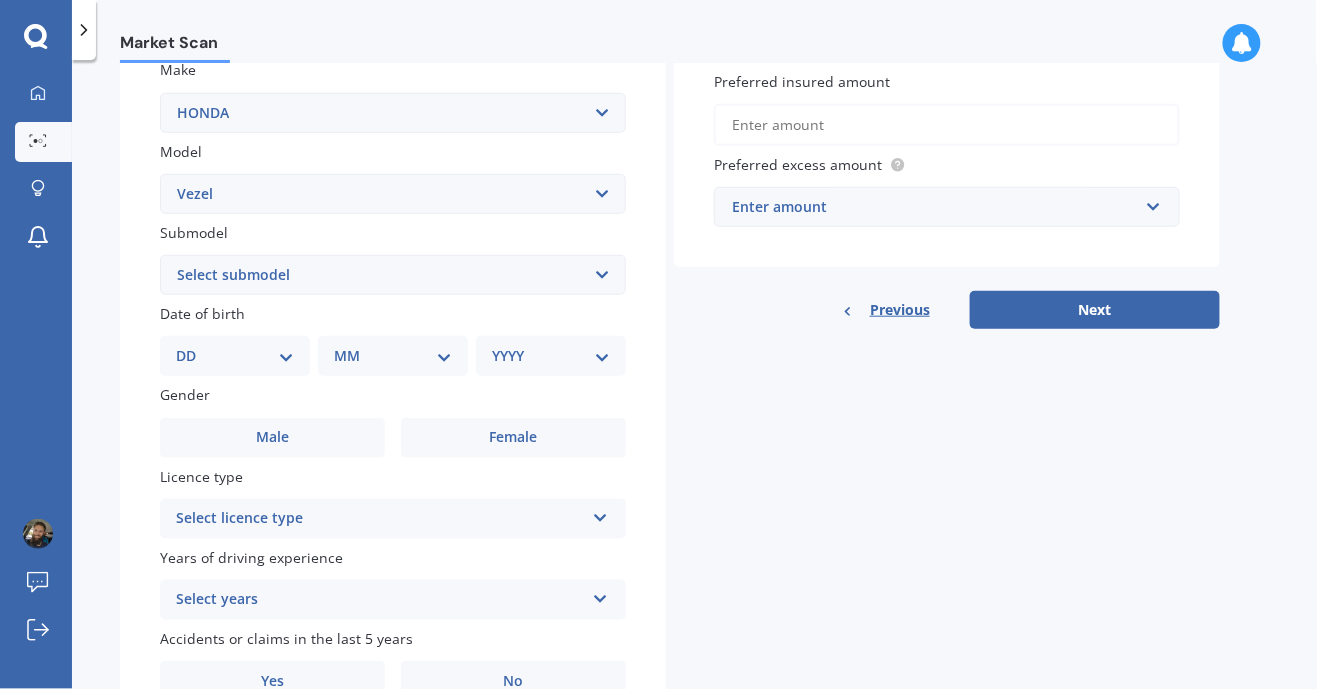 click on "Select submodel Hatchback Petrol Hybrid Hybrid 4WD" at bounding box center (393, 275) 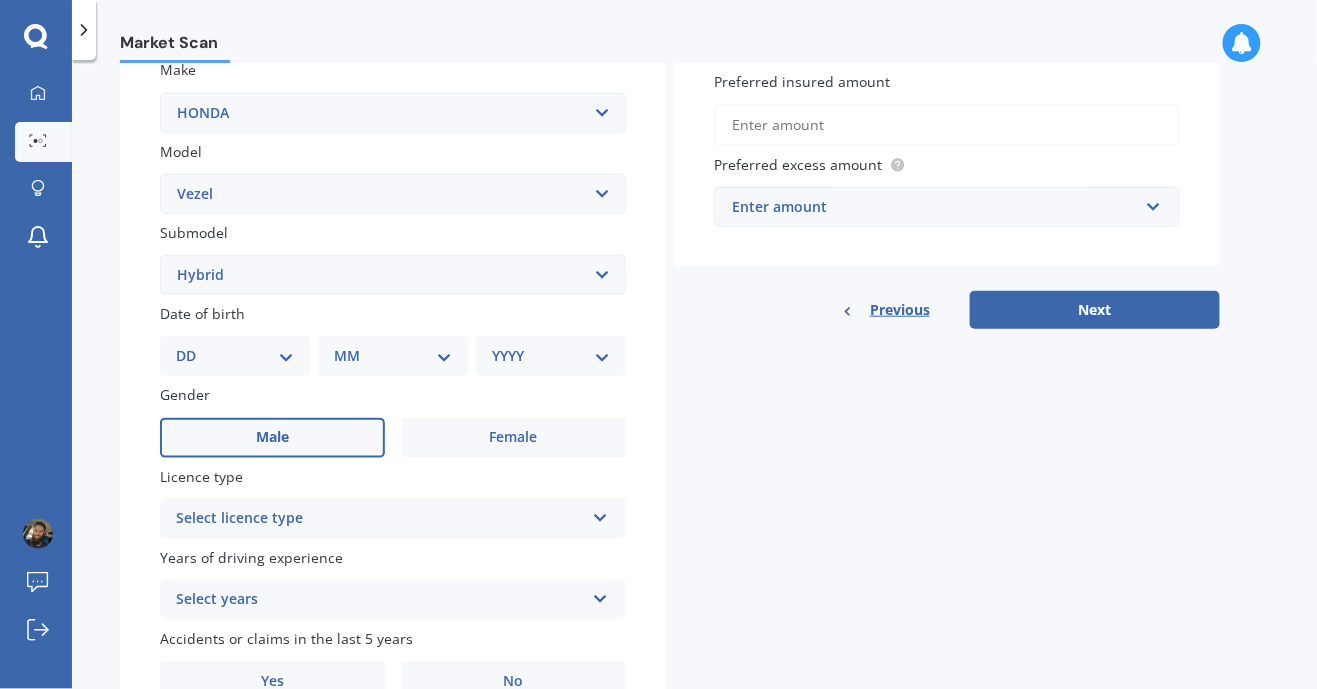 click on "Male" at bounding box center (272, 438) 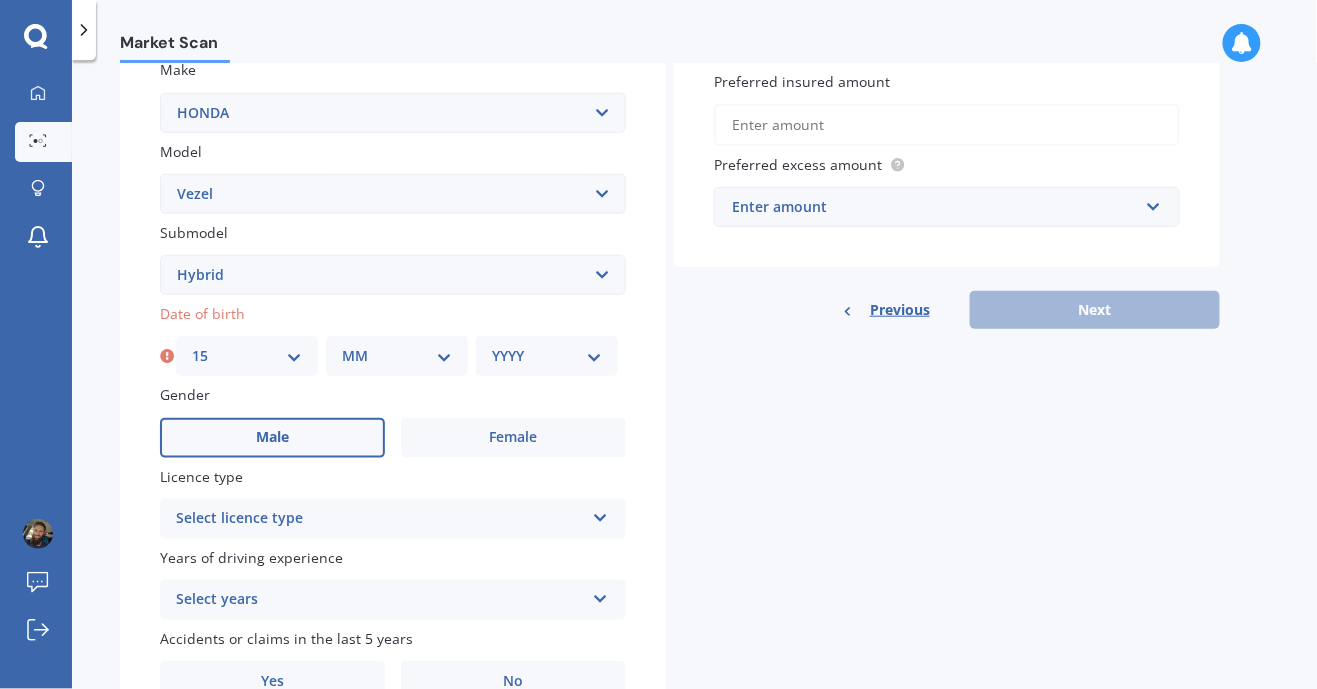 click on "MM 01 02 03 04 05 06 07 08 09 10 11 12" at bounding box center (397, 356) 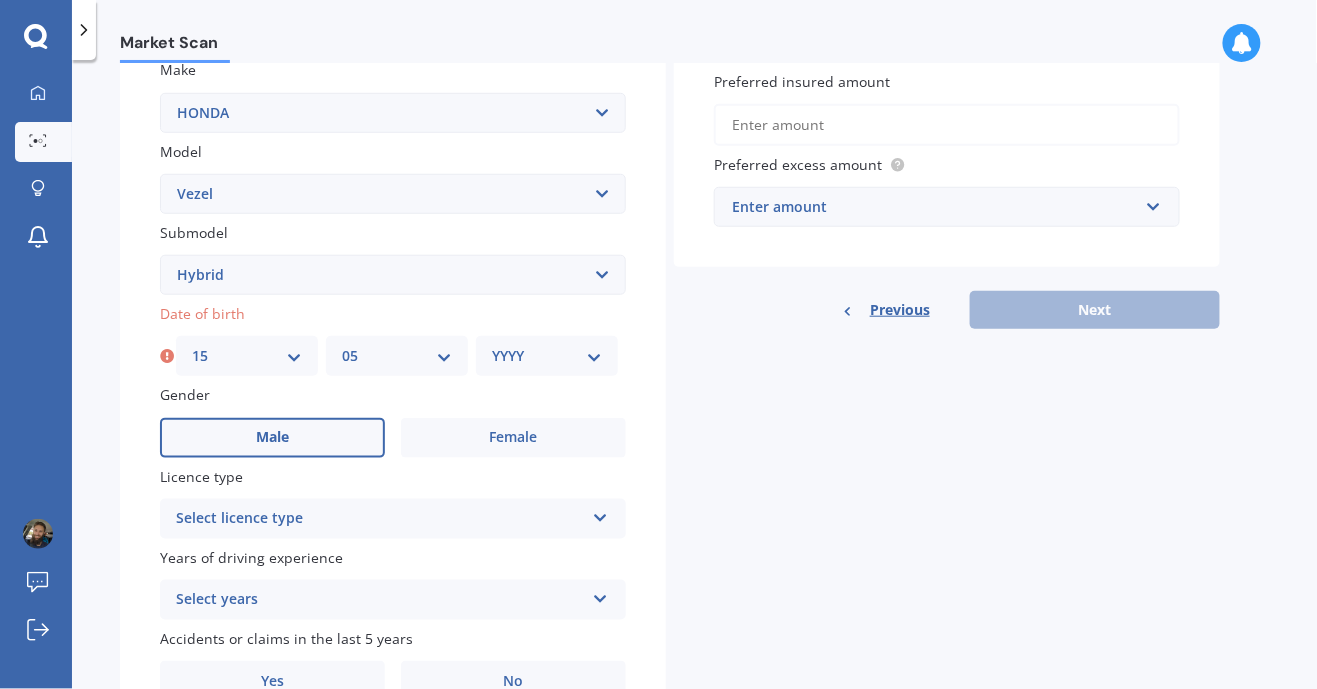 click on "YYYY 2025 2024 2023 2022 2021 2020 2019 2018 2017 2016 2015 2014 2013 2012 2011 2010 2009 2008 2007 2006 2005 2004 2003 2002 2001 2000 1999 1998 1997 1996 1995 1994 1993 1992 1991 1990 1989 1988 1987 1986 1985 1984 1983 1982 1981 1980 1979 1978 1977 1976 1975 1974 1973 1972 1971 1970 1969 1968 1967 1966 1965 1964 1963 1962 1961 1960 1959 1958 1957 1956 1955 1954 1953 1952 1951 1950 1949 1948 1947 1946 1945 1944 1943 1942 1941 1940 1939 1938 1937 1936 1935 1934 1933 1932 1931 1930 1929 1928 1927 1926" at bounding box center (547, 356) 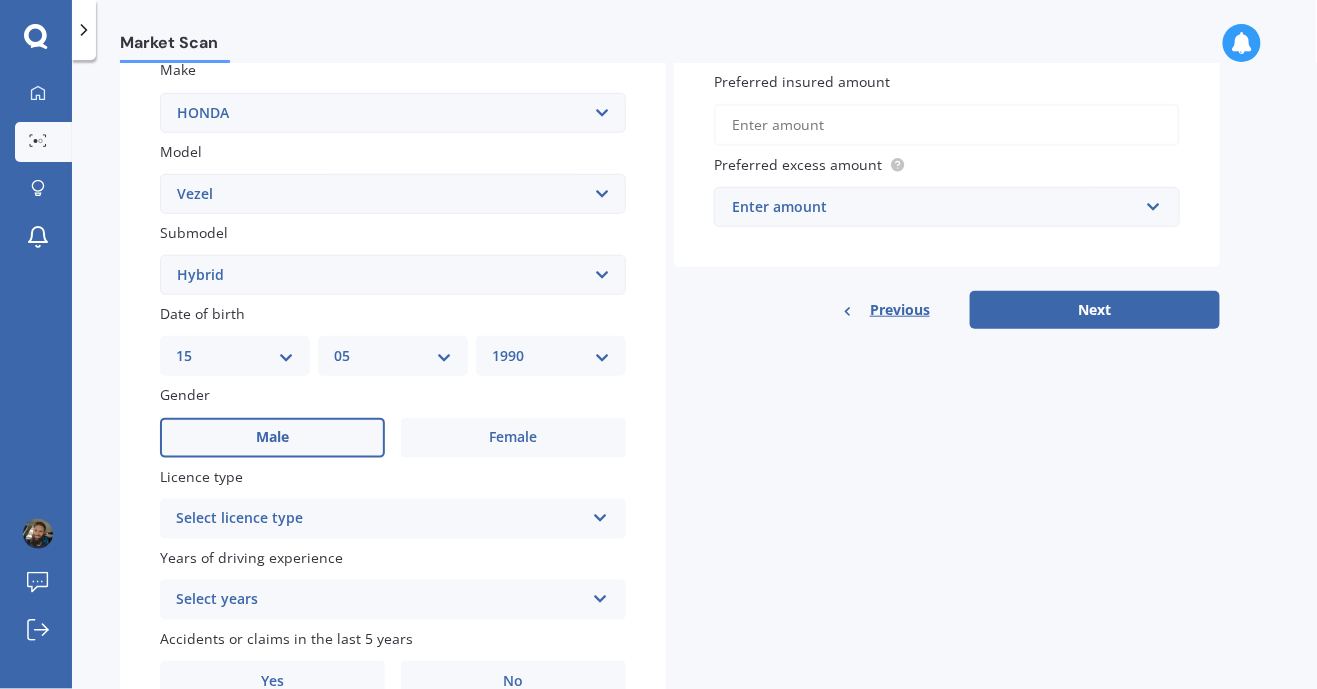 click on "Select licence type" at bounding box center [380, 519] 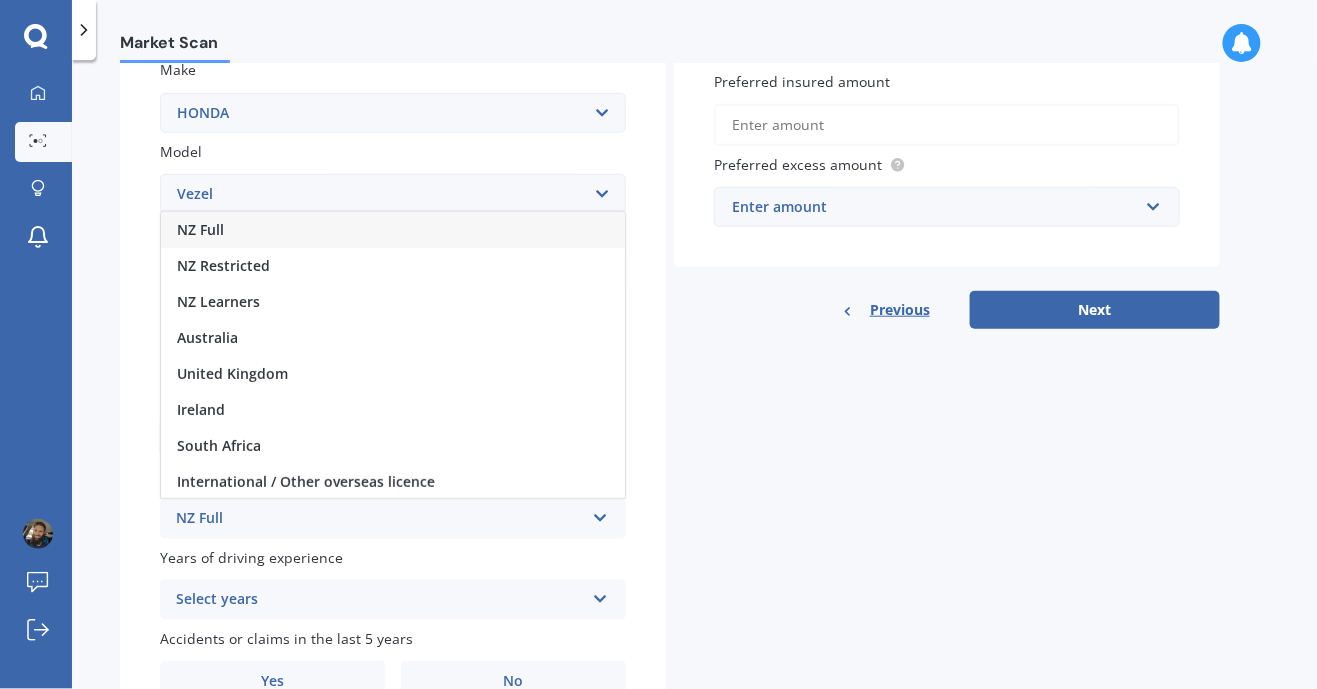 click on "NZ Full" at bounding box center [393, 230] 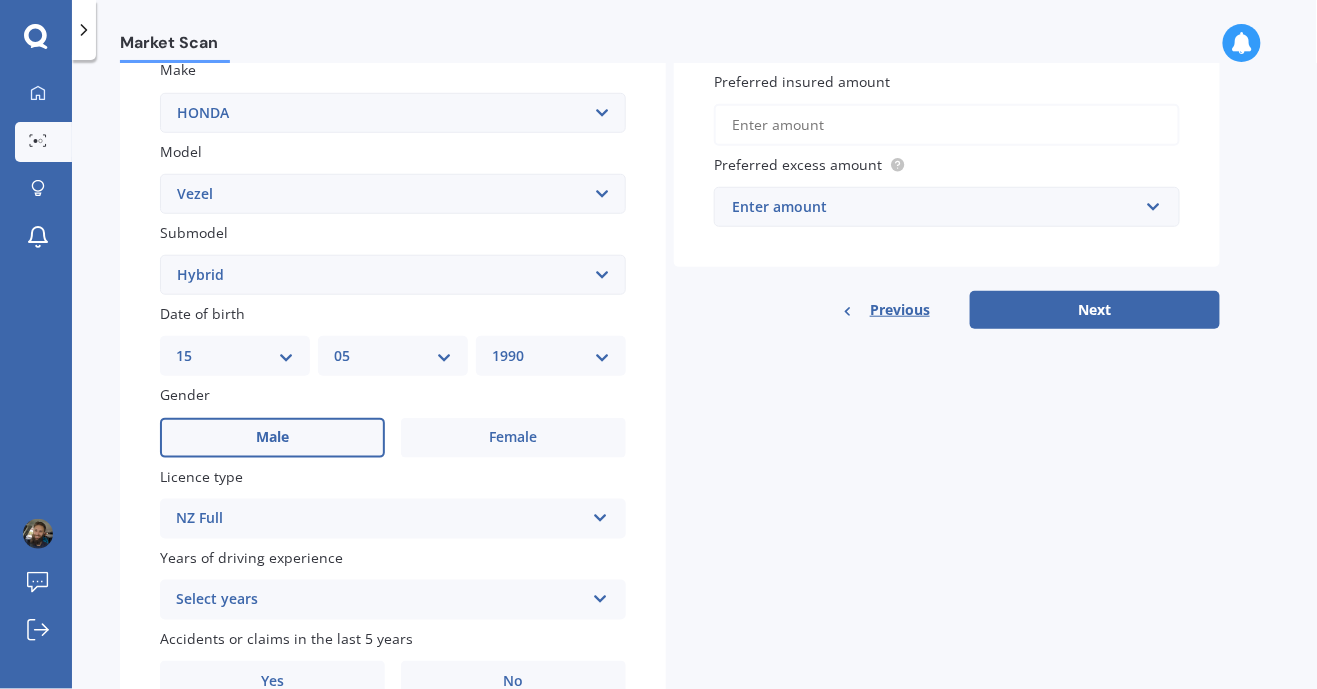 click on "Select years" at bounding box center [380, 600] 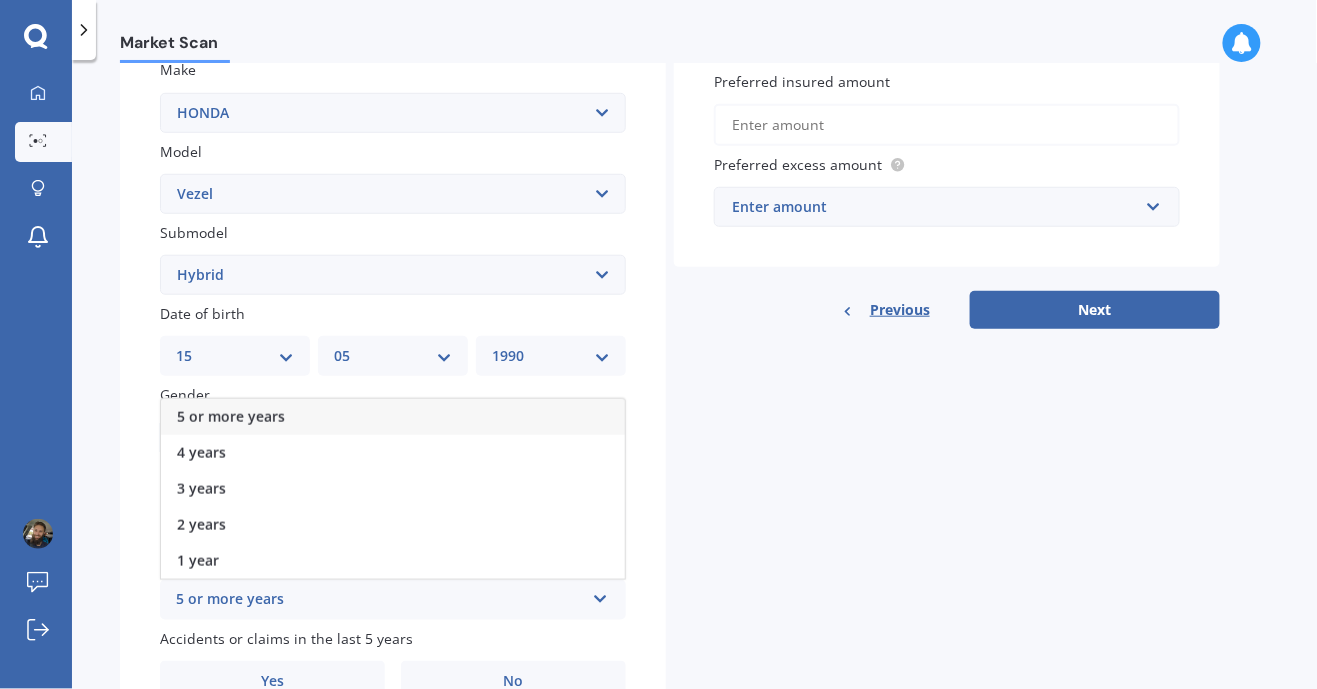 click on "5 or more years" at bounding box center (231, 416) 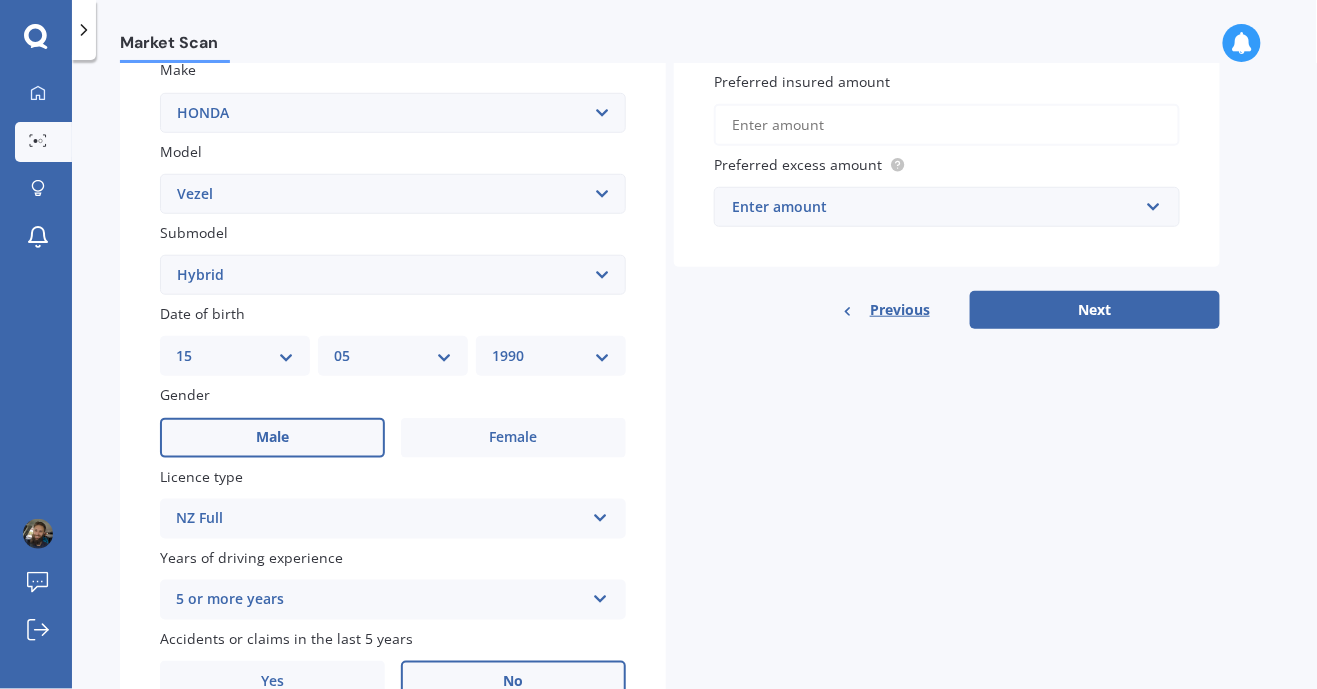 click on "No" at bounding box center (514, 681) 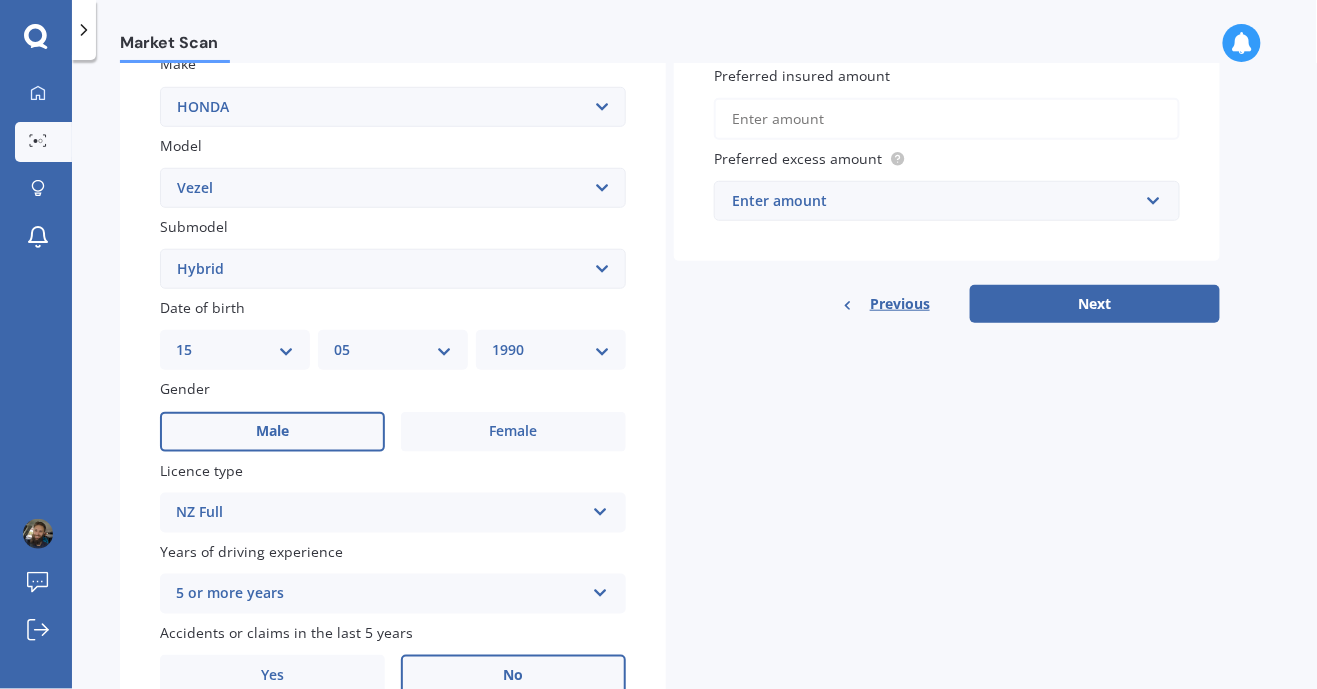scroll, scrollTop: 392, scrollLeft: 0, axis: vertical 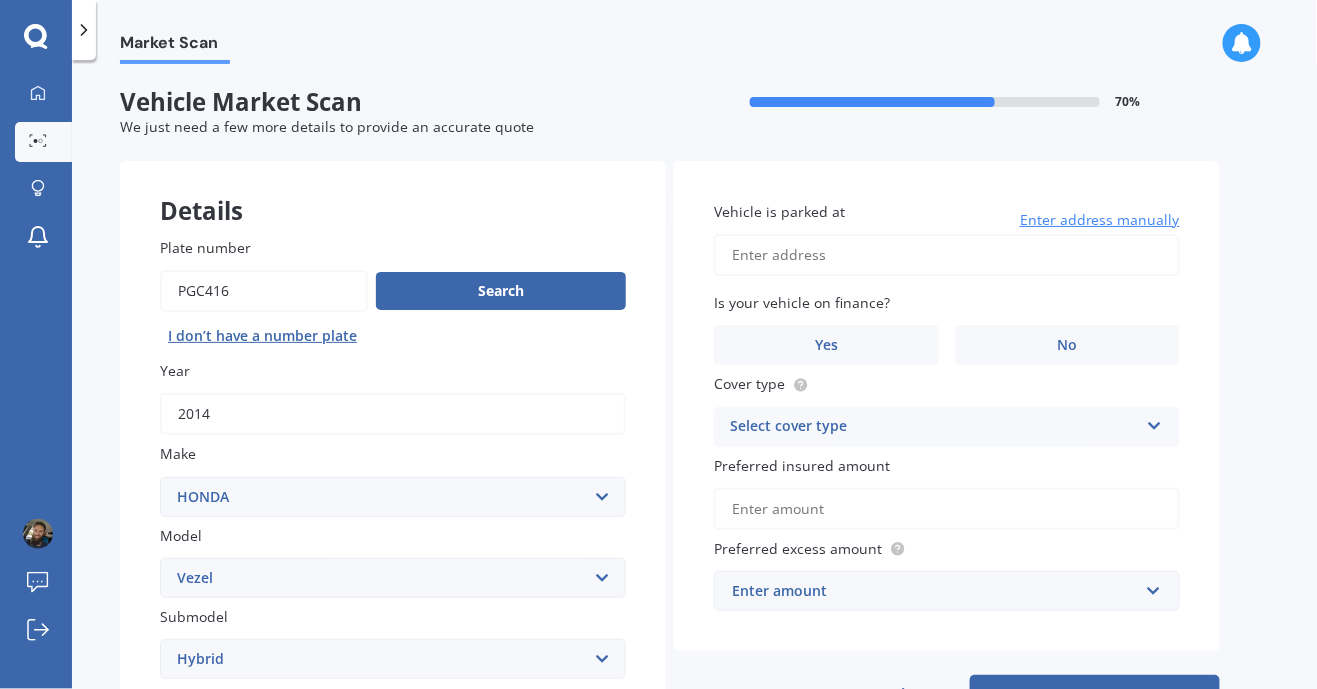 click on "Vehicle is parked at" at bounding box center (947, 255) 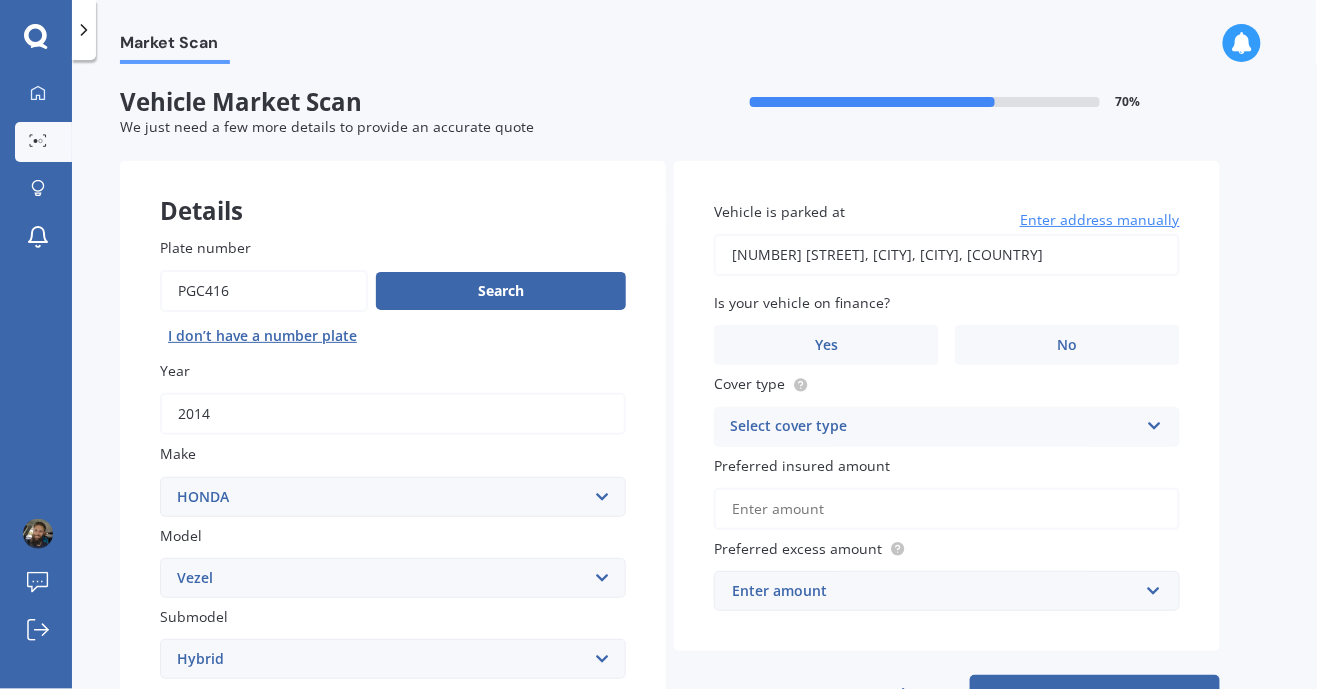 type on "33 Bledisloe Terrace, Hamilton East, Hamilton 3216" 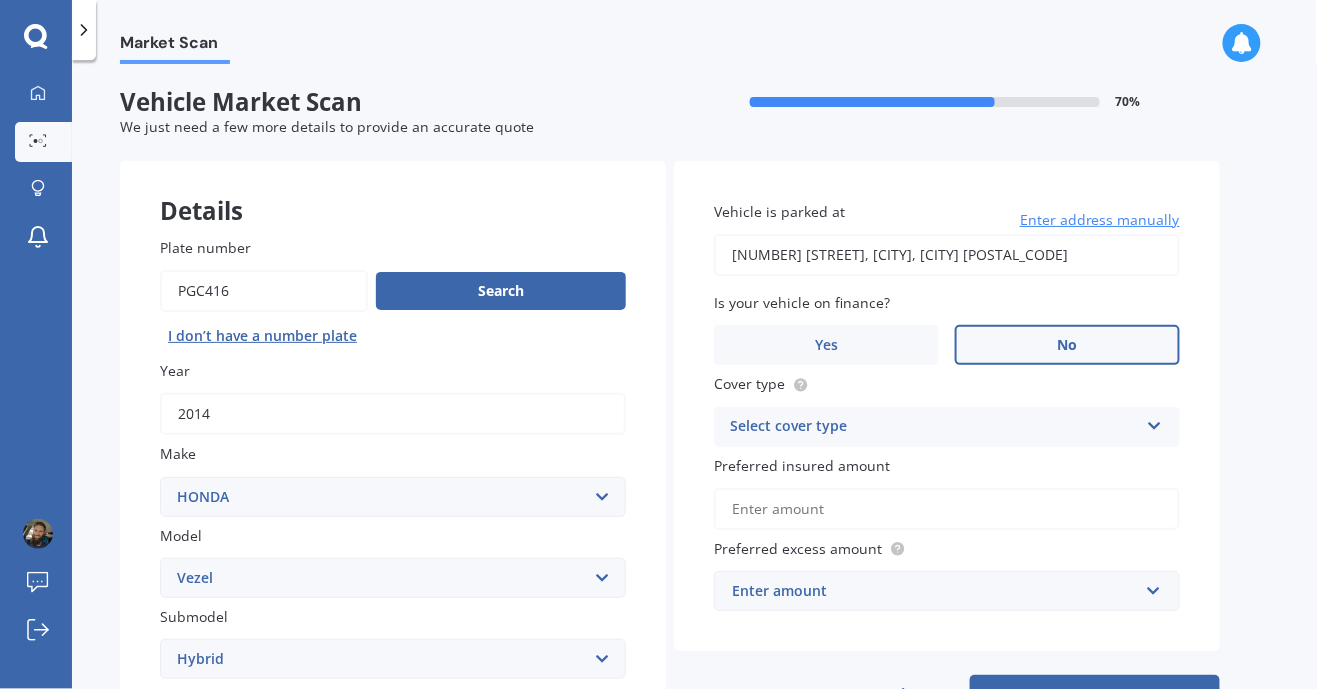 click on "No" at bounding box center [1067, 345] 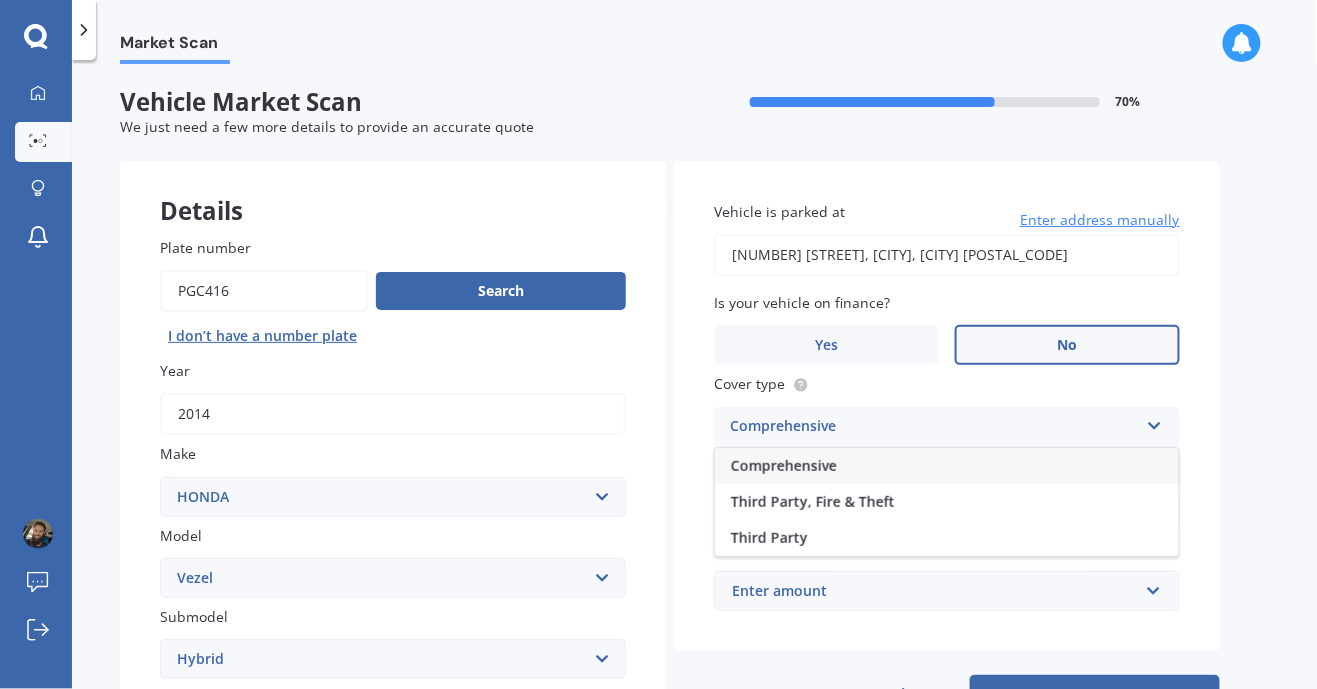 click on "Comprehensive" at bounding box center (947, 466) 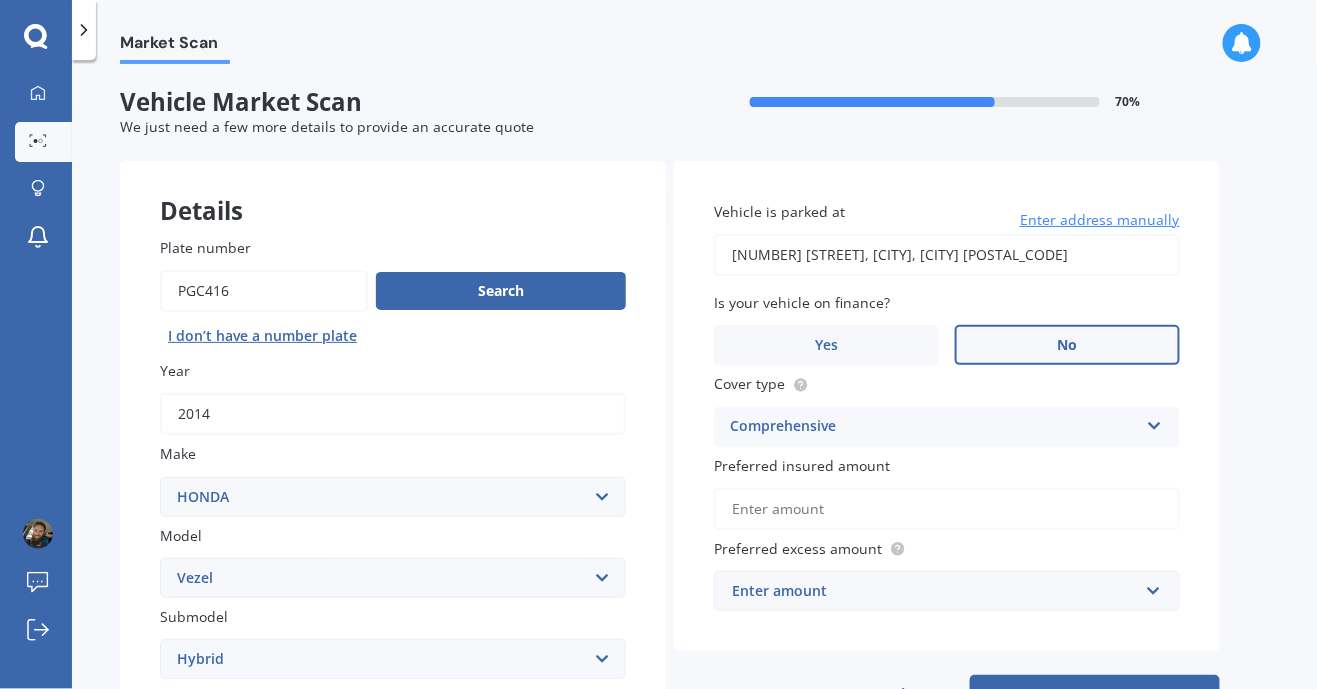 click on "Enter amount" at bounding box center (935, 591) 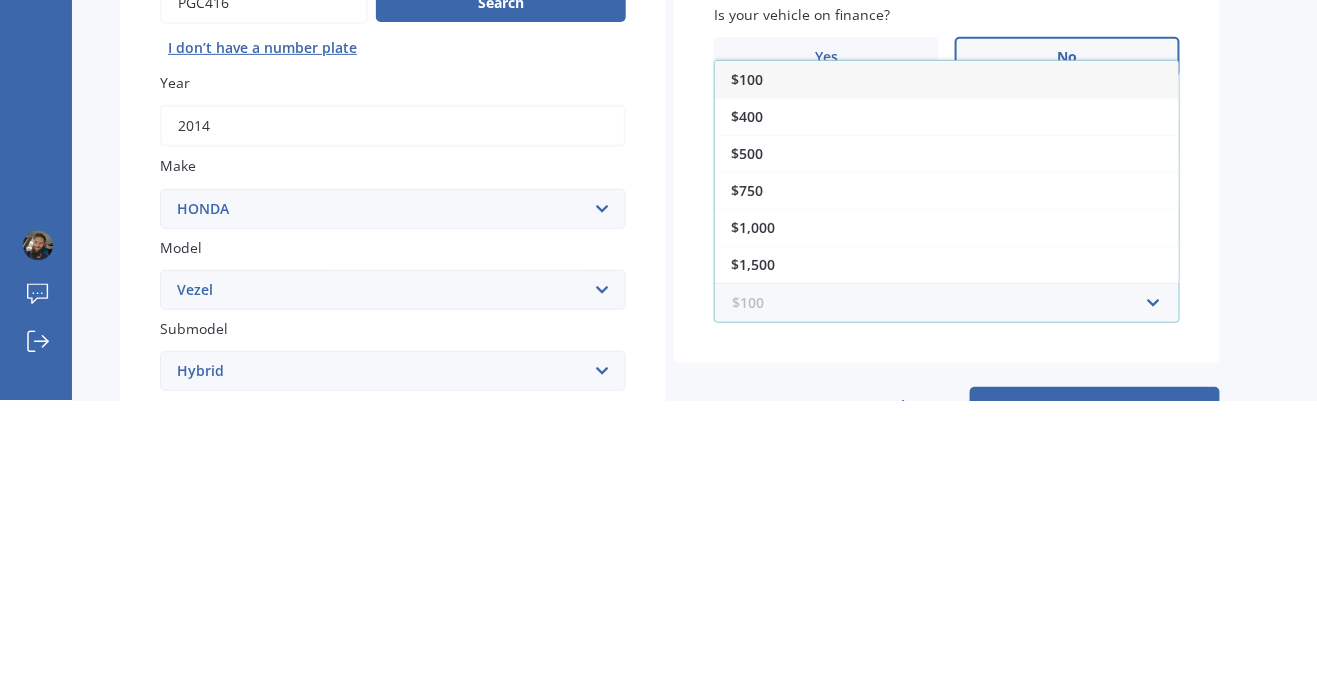 scroll, scrollTop: 0, scrollLeft: 0, axis: both 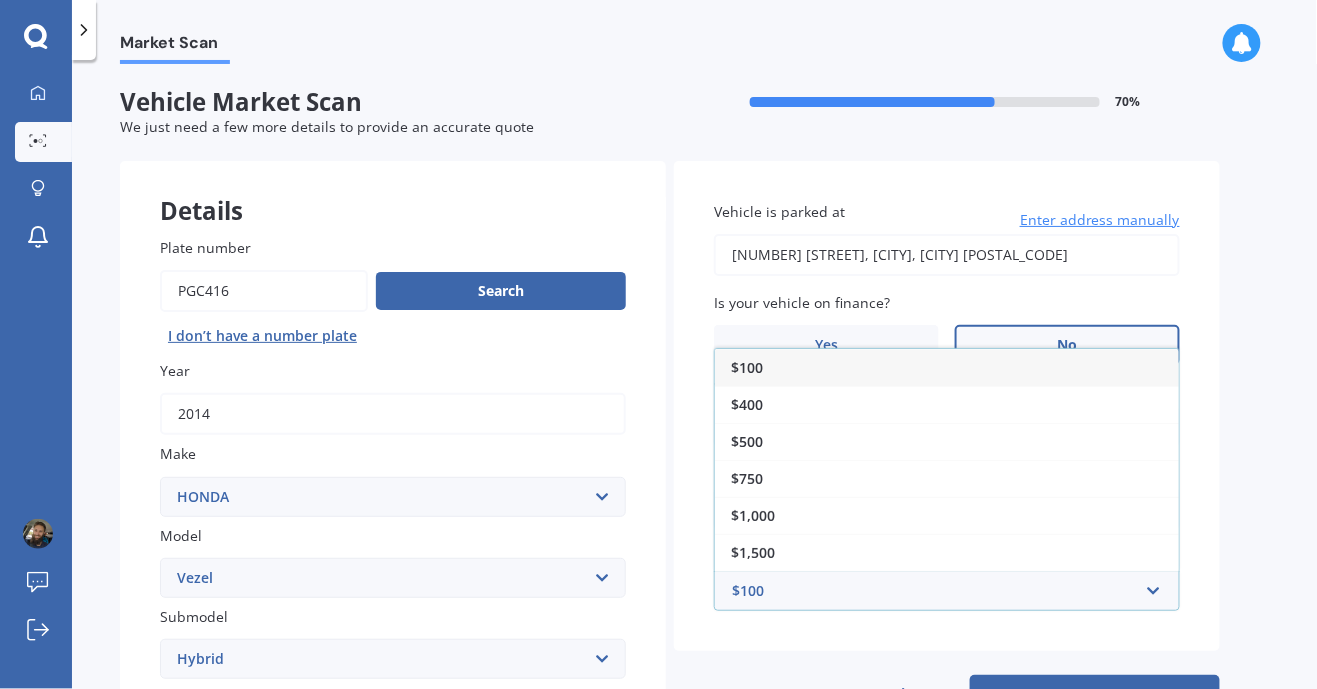 click on "$100" at bounding box center [947, 367] 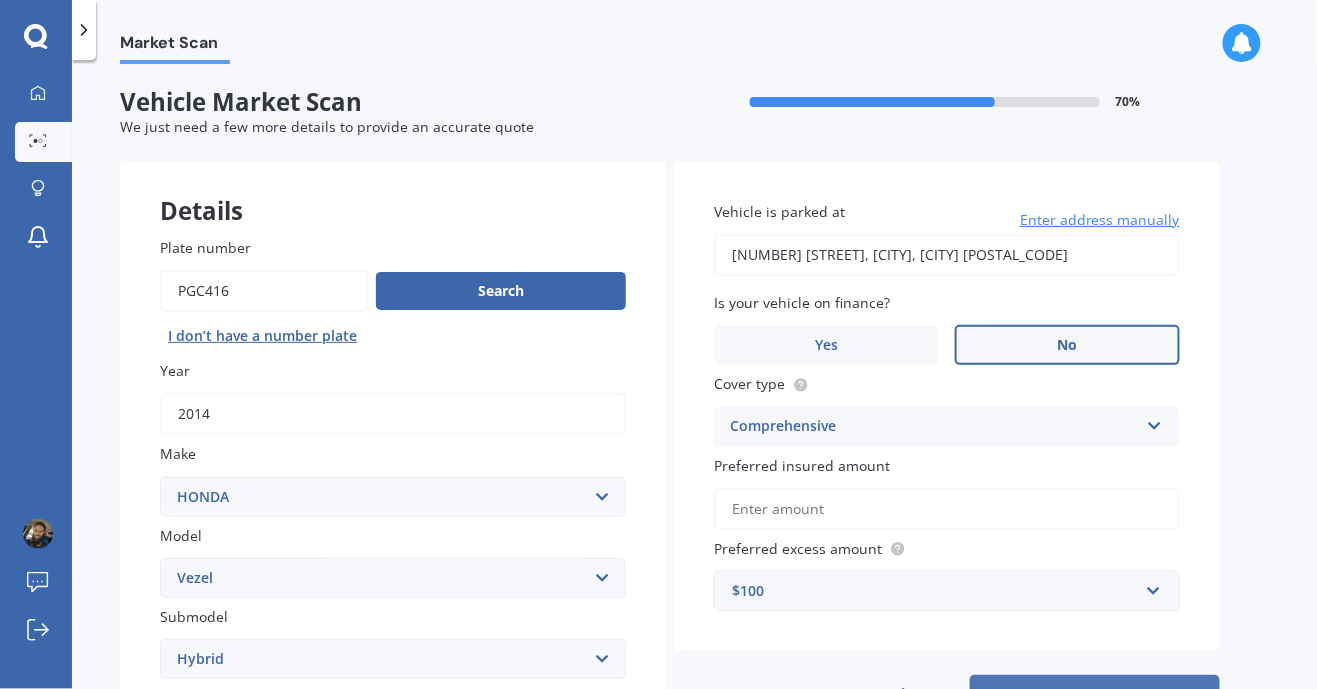 click on "Next" at bounding box center (1095, 694) 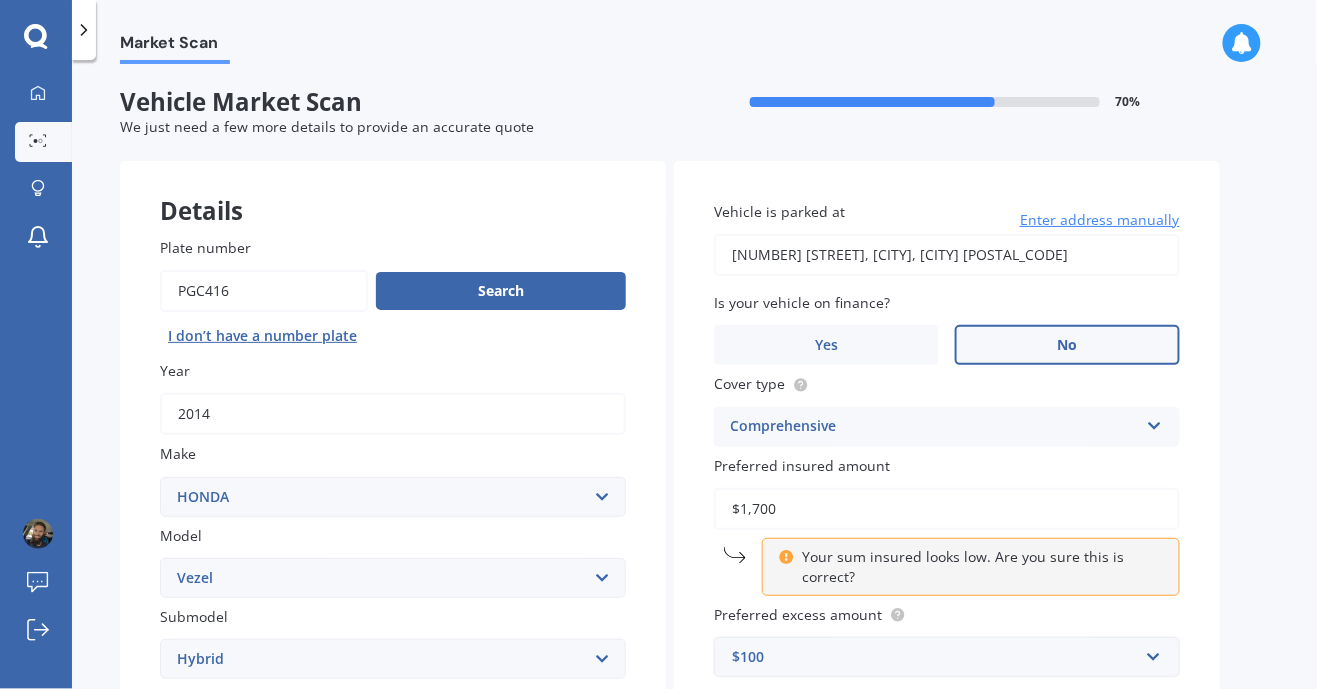 type on "$17,000" 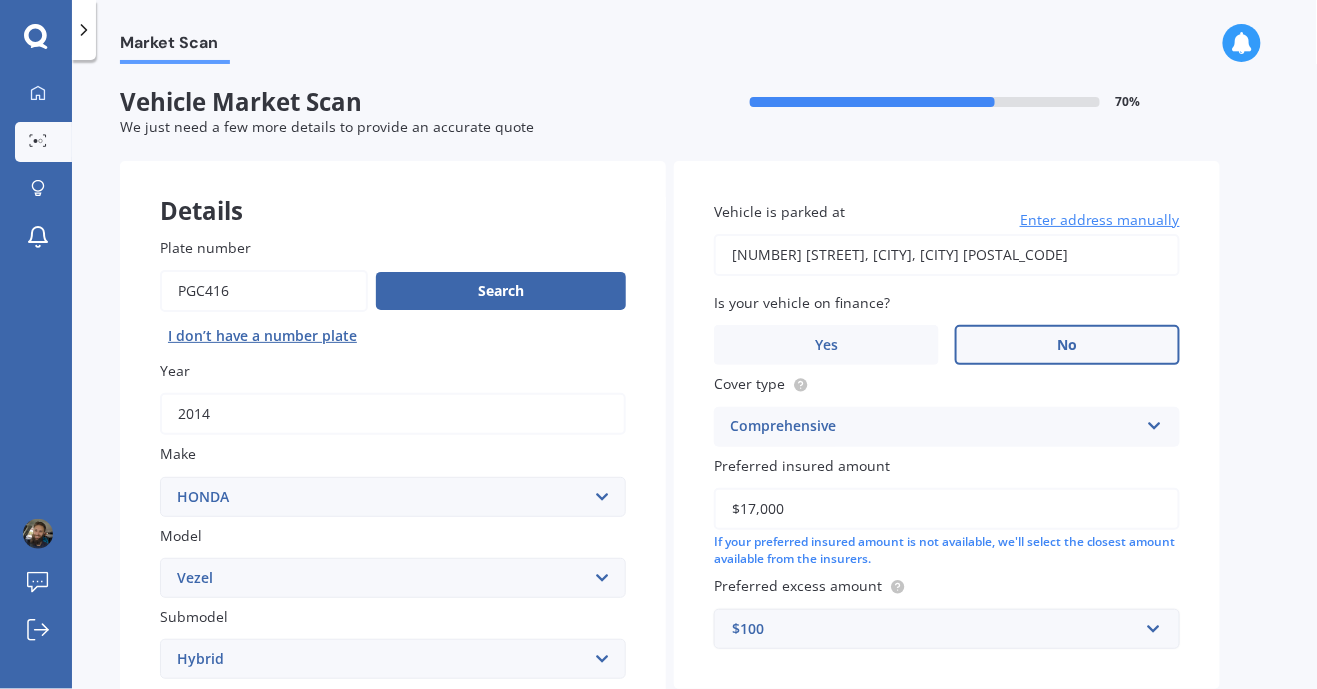 scroll, scrollTop: 384, scrollLeft: 0, axis: vertical 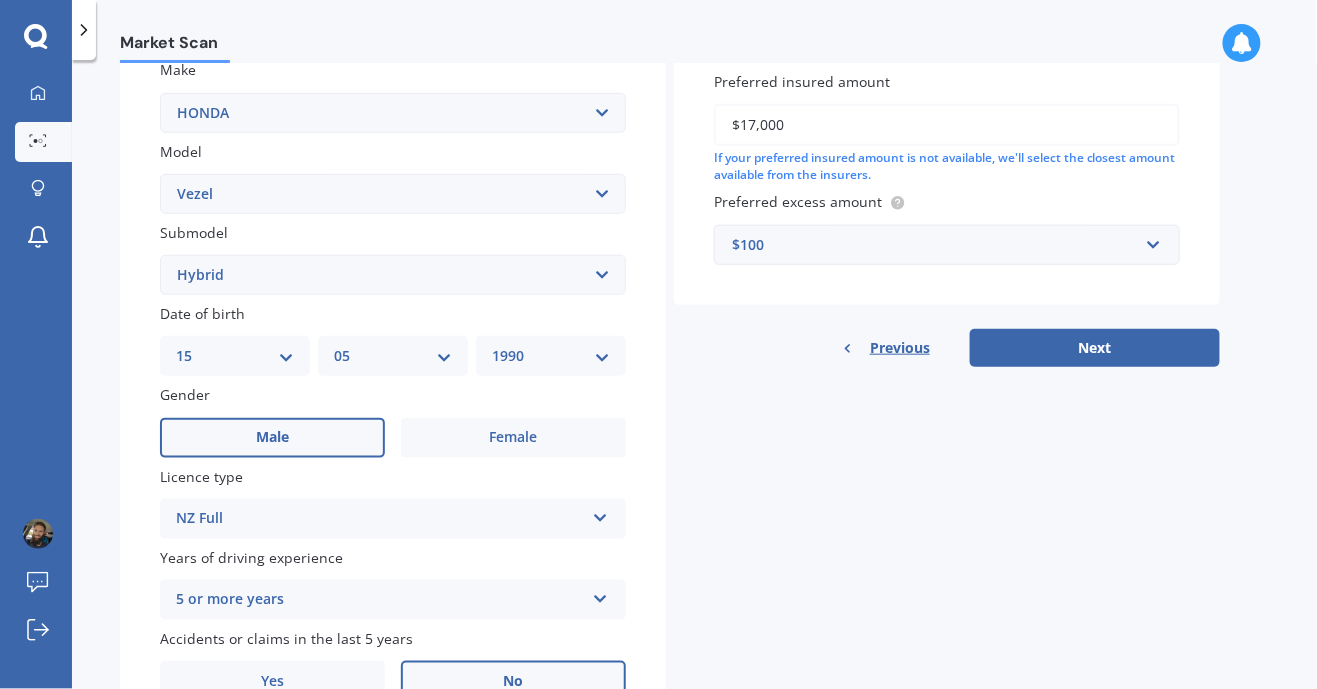 click on "Next" at bounding box center [1095, 348] 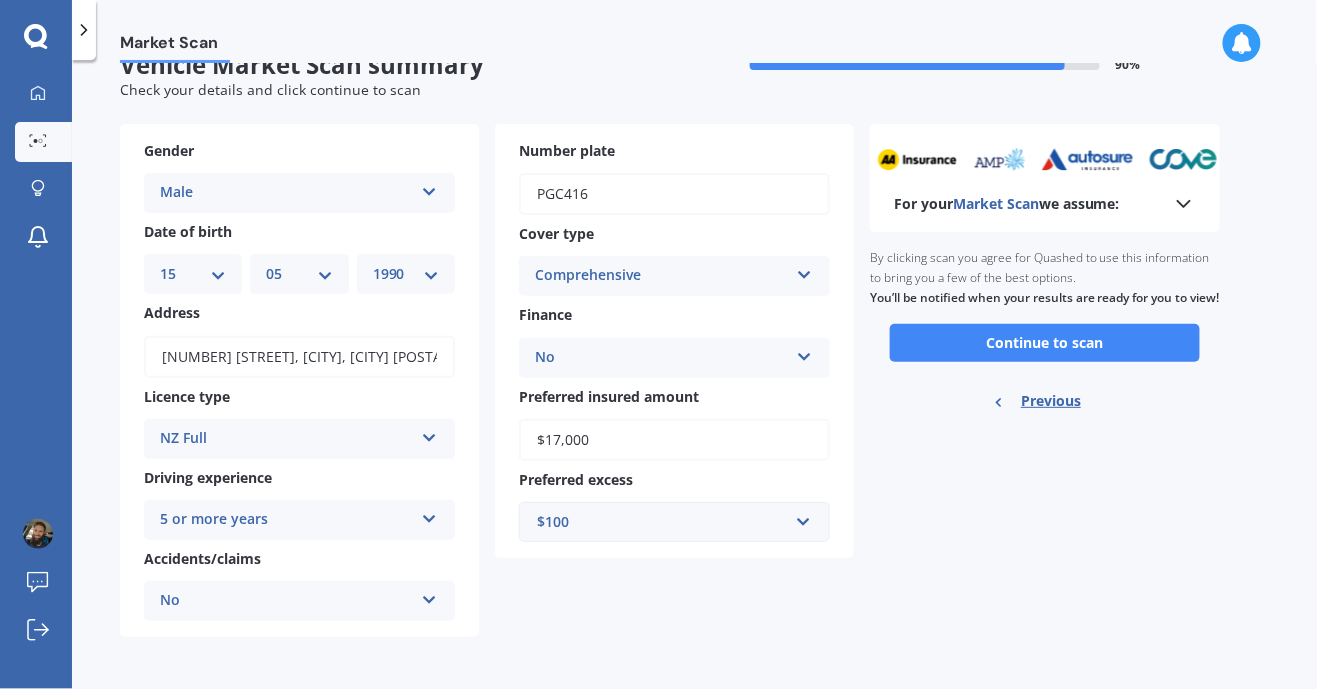 scroll, scrollTop: 0, scrollLeft: 0, axis: both 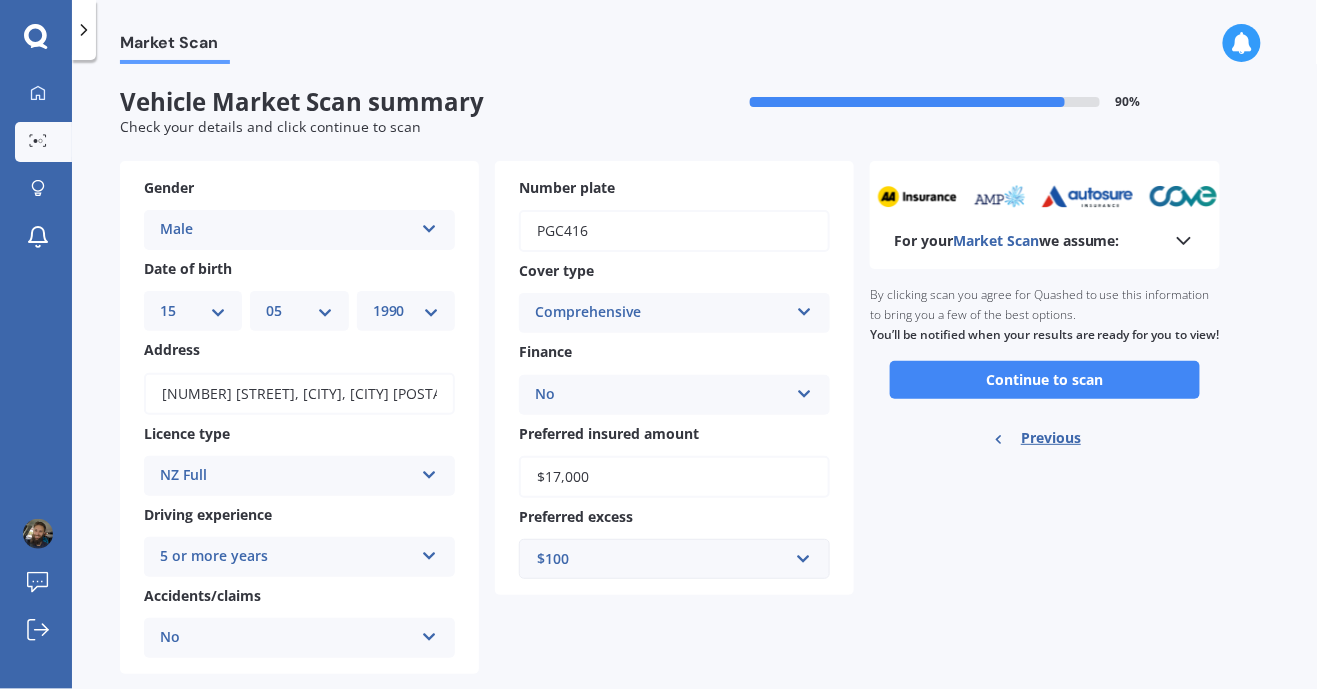 click 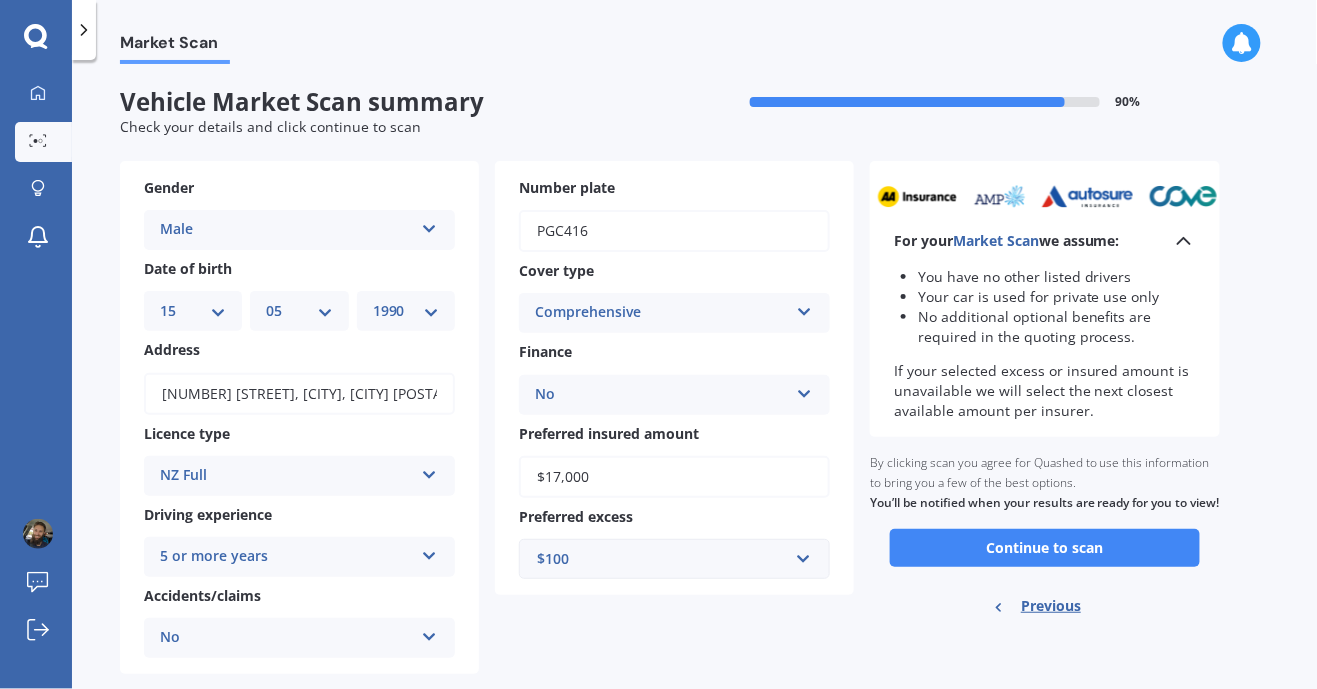 click 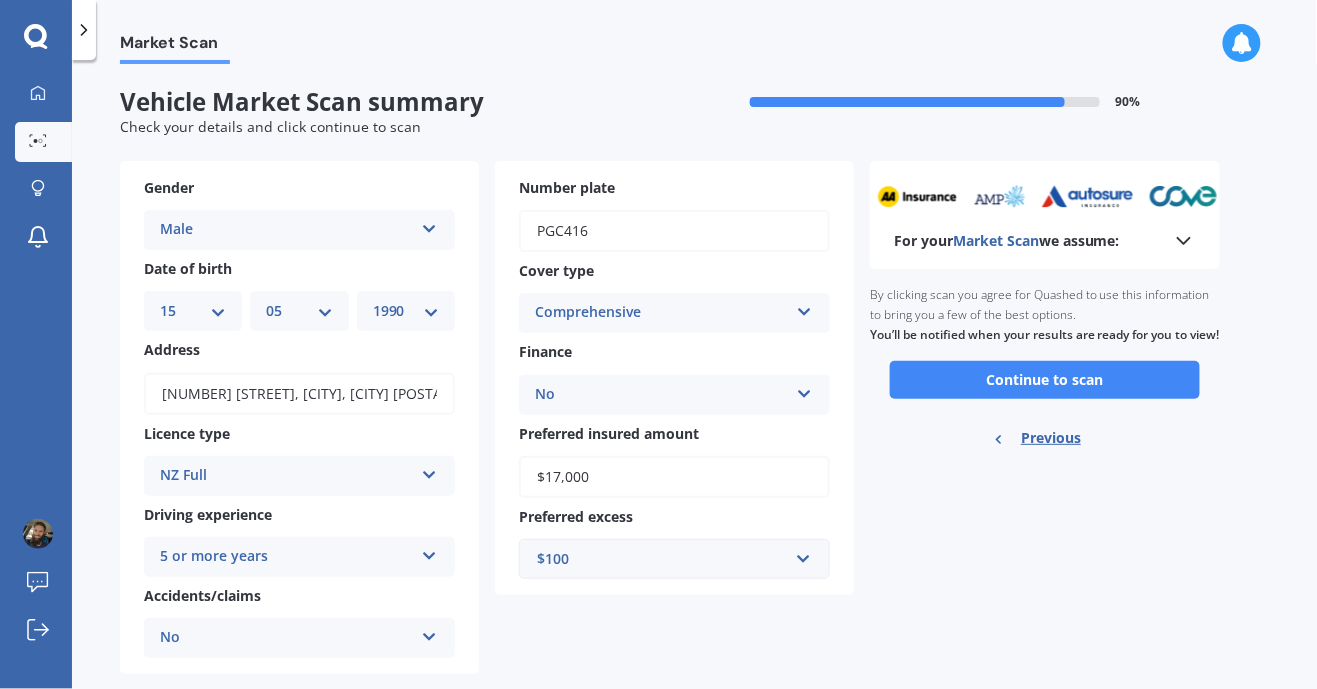 click on "Continue to scan" at bounding box center [1045, 380] 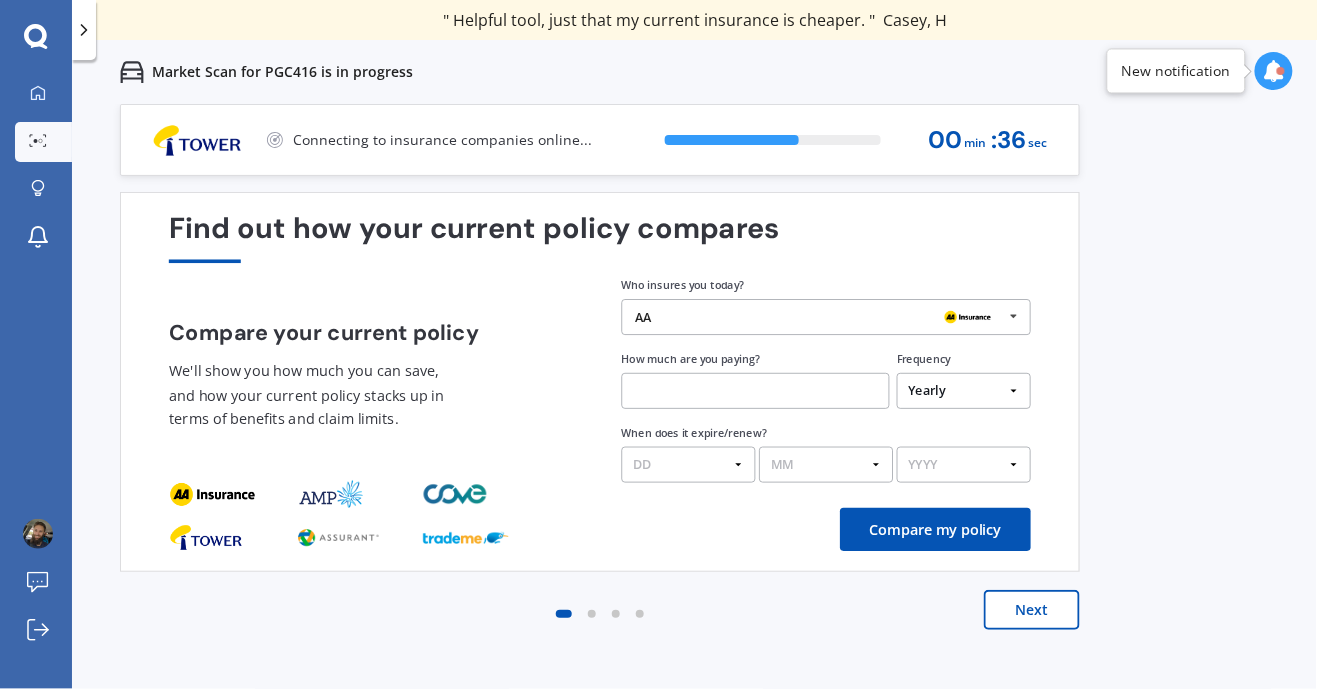 scroll, scrollTop: 47, scrollLeft: 0, axis: vertical 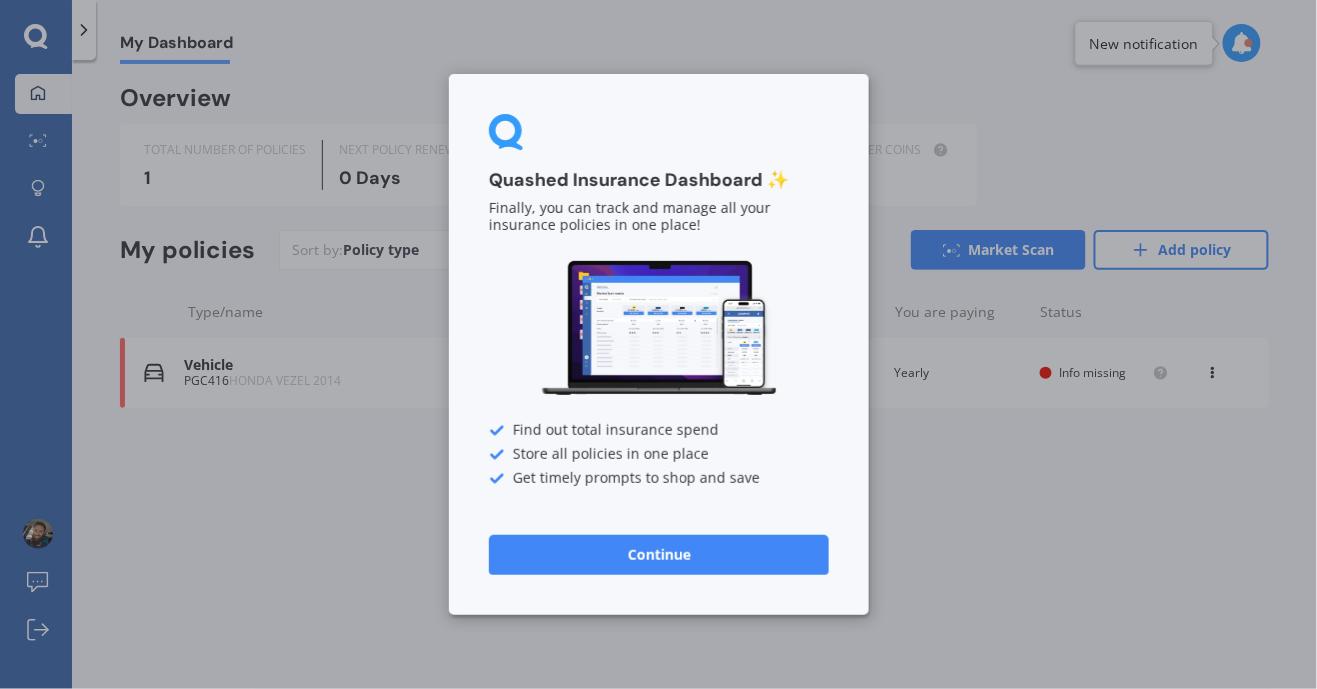 click on "Continue" at bounding box center (659, 555) 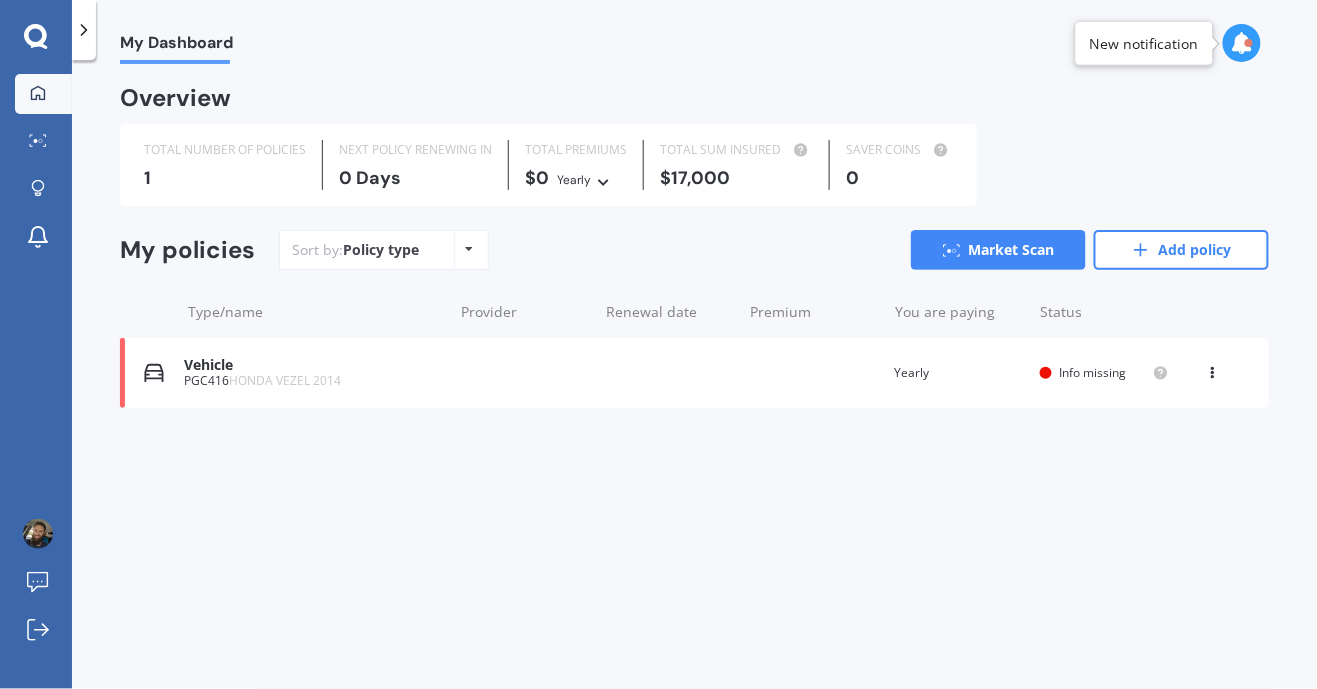 click on "Vehicle PGC416  HONDA VEZEL 2014 Renewal date Premium You are paying Yearly Status Info missing View option View policy Delete" at bounding box center (694, 373) 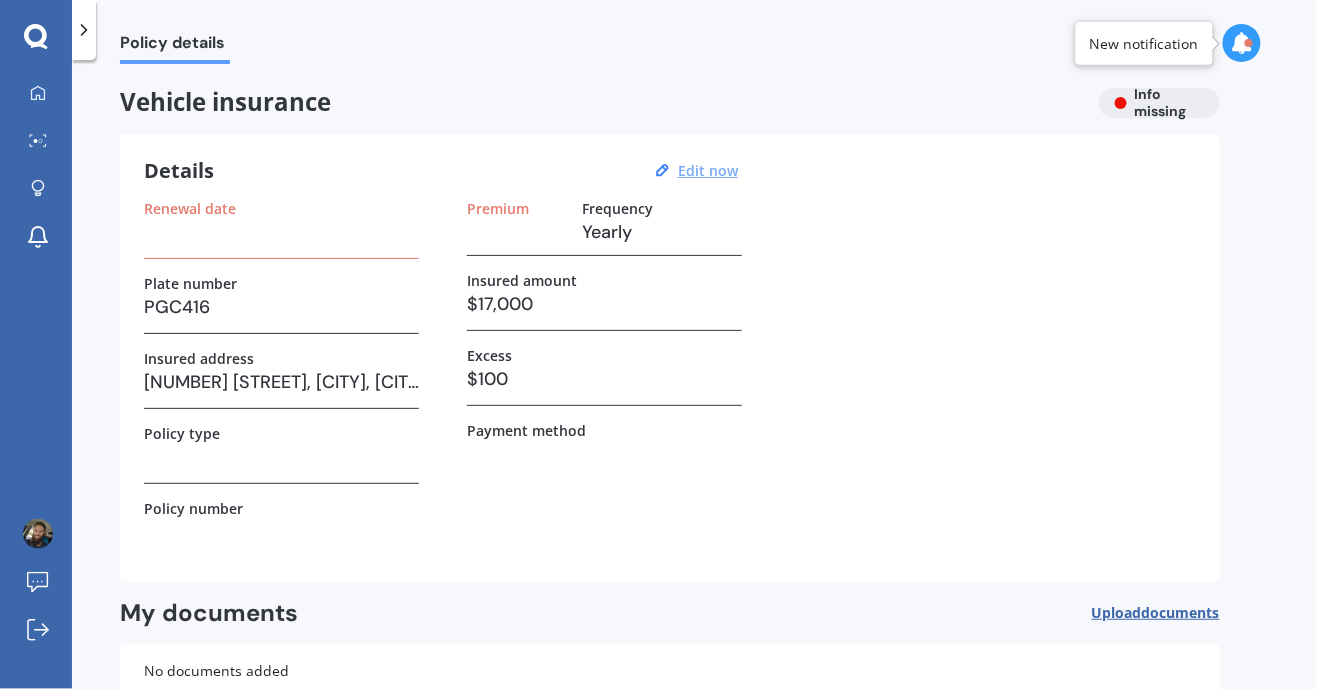 click on "Edit now" at bounding box center (708, 170) 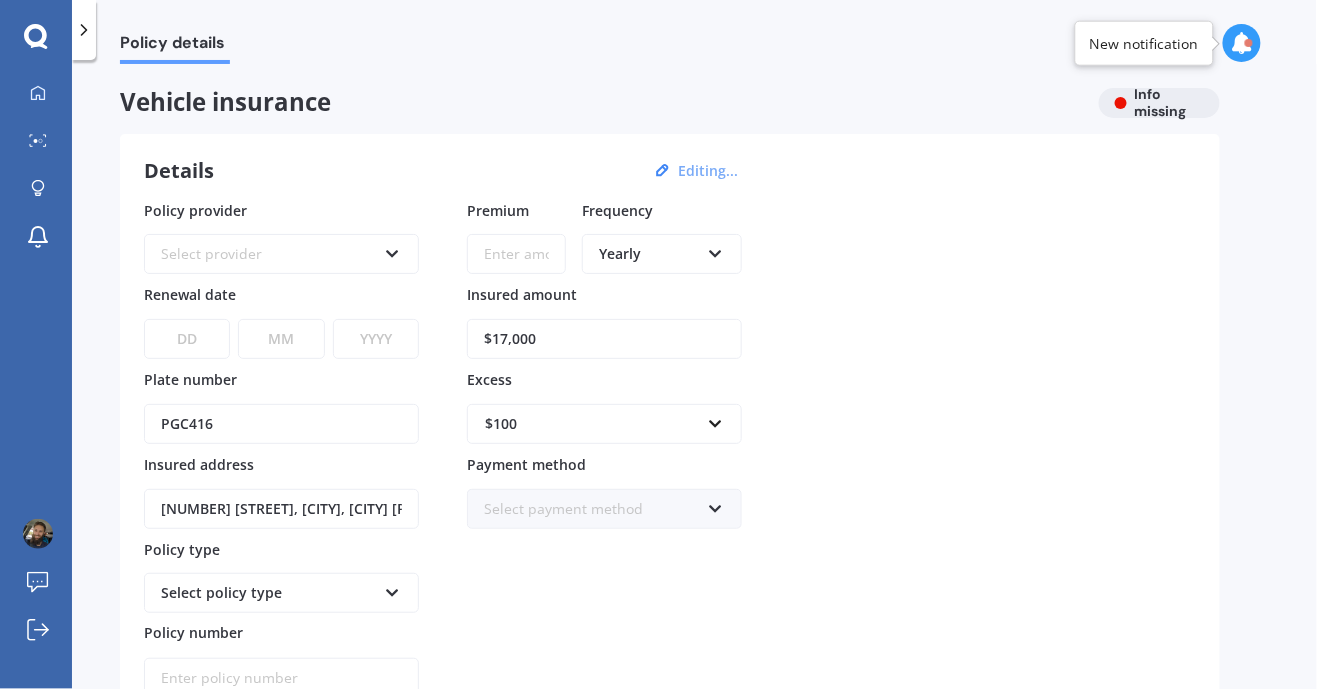 click on "$100" at bounding box center (592, 424) 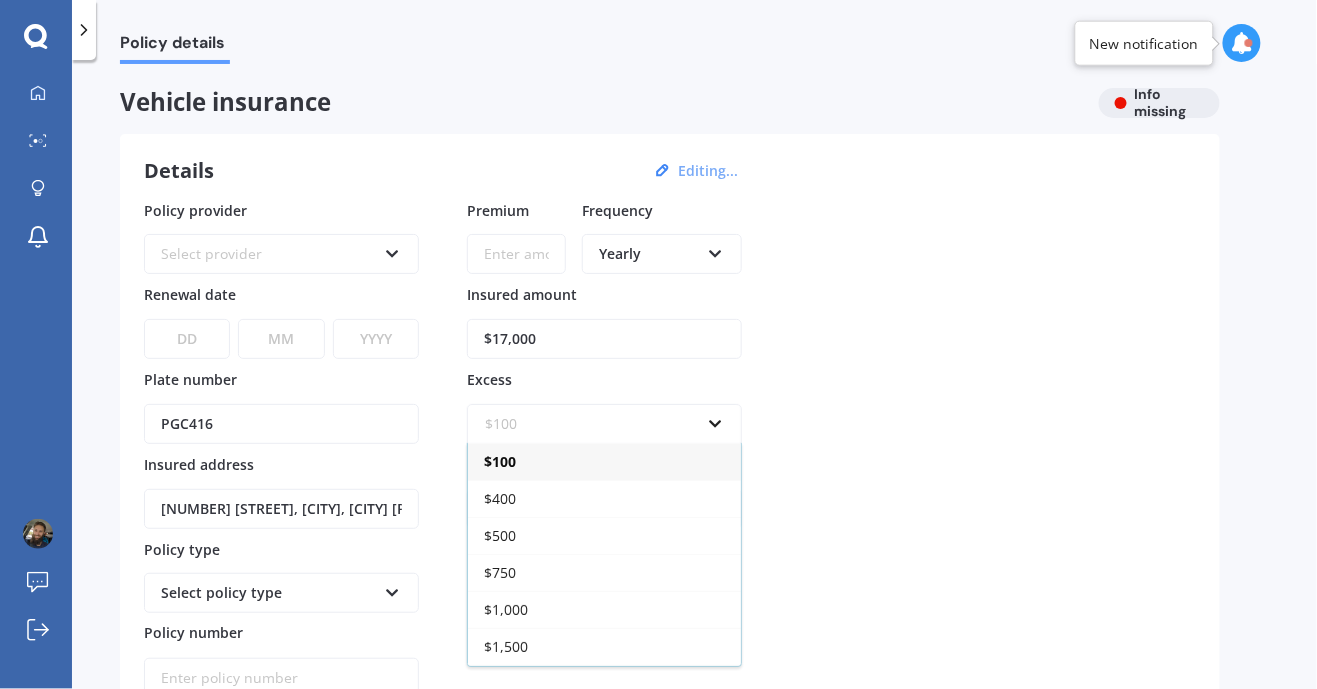 scroll, scrollTop: 274, scrollLeft: 0, axis: vertical 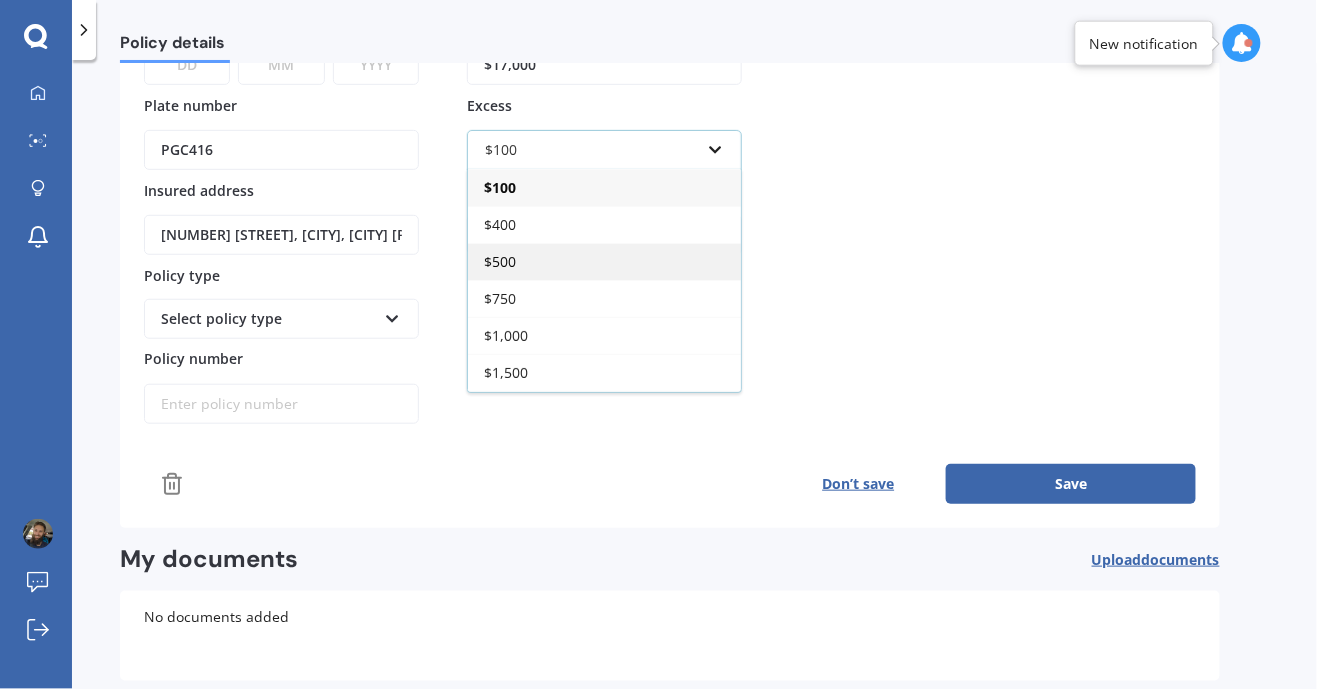 click on "$500" at bounding box center (604, 261) 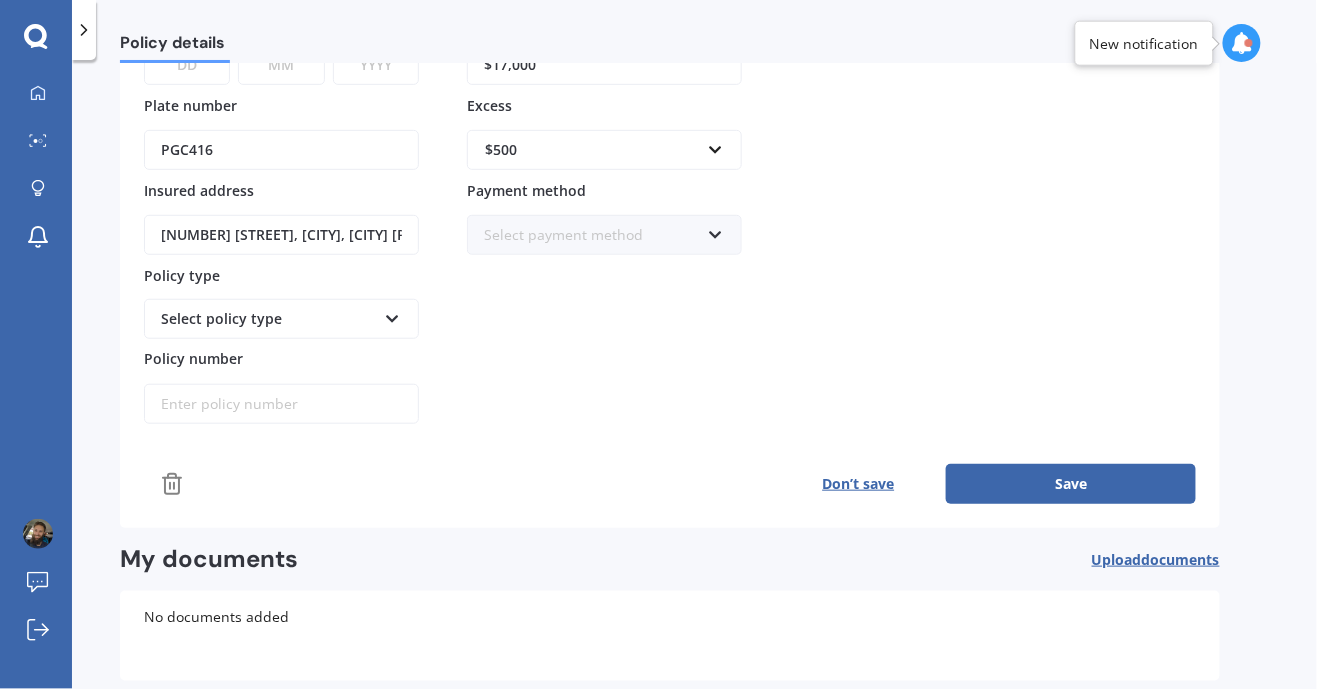 click on "Policy provider Select provider AA AMI AMP ANZ ASB Aioi Nissay Dowa Ando Assurant Autosure BNZ Co-Operative Bank Cove FMG Initio Kiwibank Lantern Lumley MAS NAC NZI Other Provident SBS Star Insure State Swann TSB Tower Trade Me Insurance Vero Westpac YOUI Renewal date DD 01 02 03 04 05 06 07 08 09 10 11 12 13 14 15 16 17 18 19 20 21 22 23 24 25 26 27 28 29 30 31 MM 01 02 03 04 05 06 07 08 09 10 11 12 YYYY 2027 2026 2025 2024 2023 2022 2021 2020 2019 2018 2017 2016 2015 2014 2013 2012 2011 2010 2009 2008 2007 2006 2005 2004 2003 2002 2001 2000 1999 1998 1997 1996 1995 1994 1993 1992 1991 1990 1989 1988 1987 1986 1985 1984 1983 1982 1981 1980 1979 1978 1977 1976 1975 1974 1973 1972 1971 1970 1969 1968 1967 1966 1965 1964 1963 1962 1961 1960 1959 1958 1957 1956 1955 1954 1953 1952 1951 1950 1949 1948 1947 1946 1945 1944 1943 1942 1941 1940 1939 1938 1937 1936 1935 1934 1933 1932 1931 1930 1929 1928 Plate number PGC416 Insured address 33 Bledisloe Terrace, Hamilton East, Hamilton 3216 Policy type Policy number" at bounding box center [670, 175] 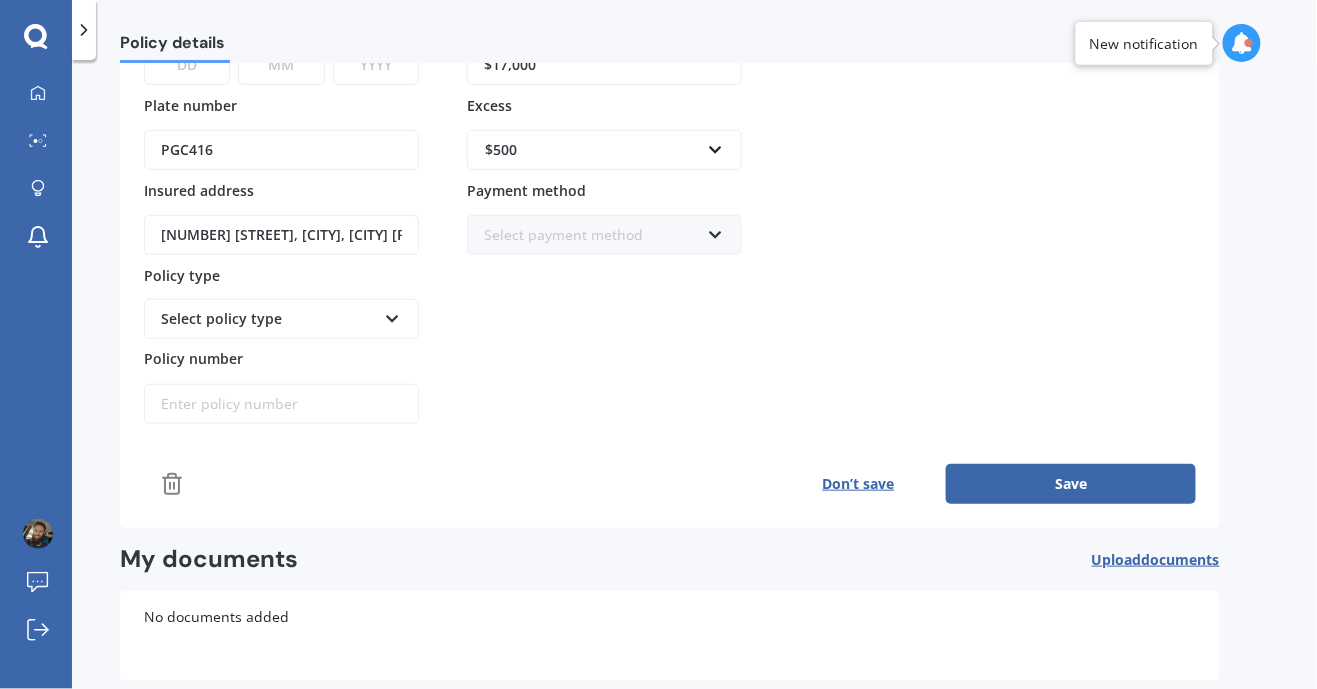 scroll, scrollTop: 0, scrollLeft: 0, axis: both 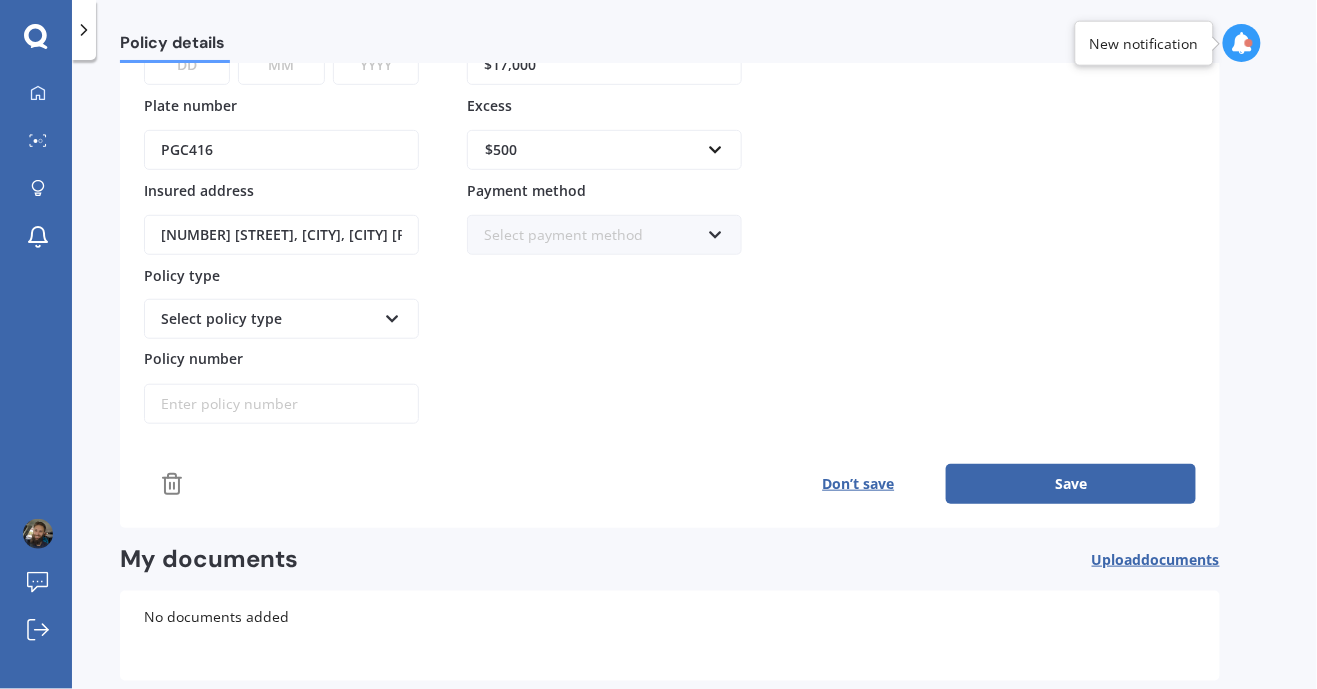 click on "Save" at bounding box center [1071, 484] 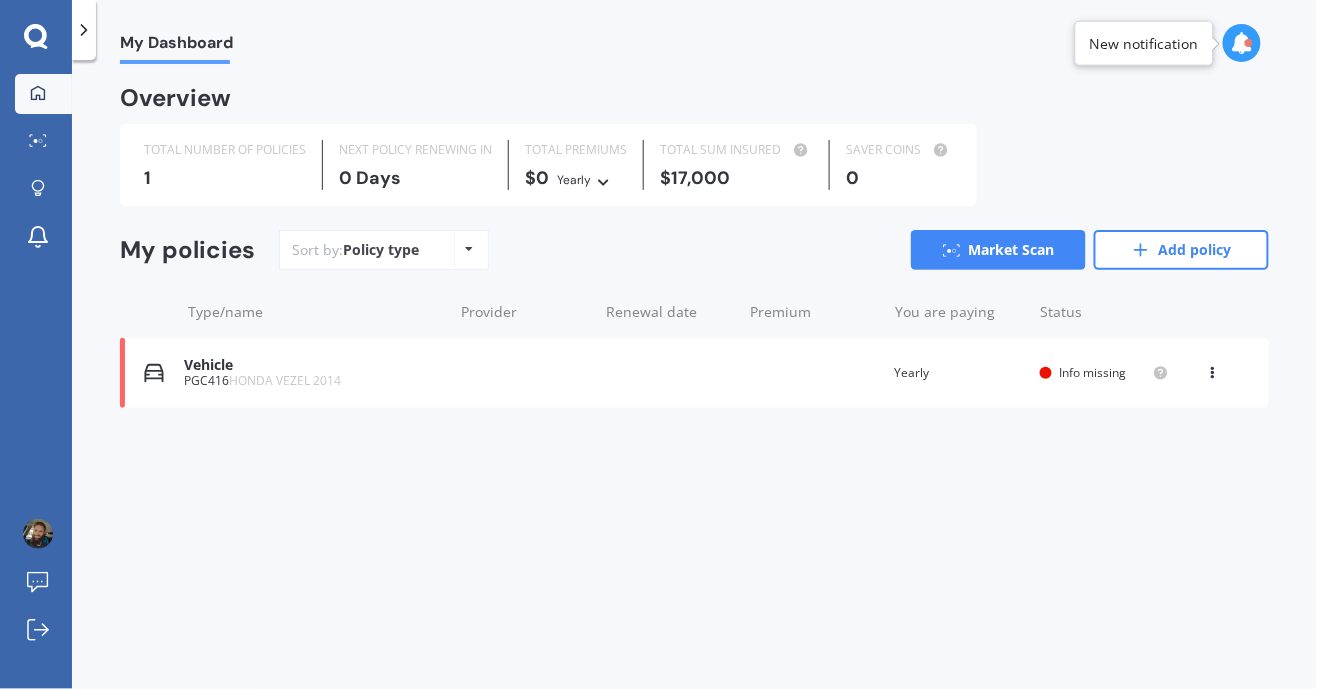 scroll, scrollTop: 0, scrollLeft: 0, axis: both 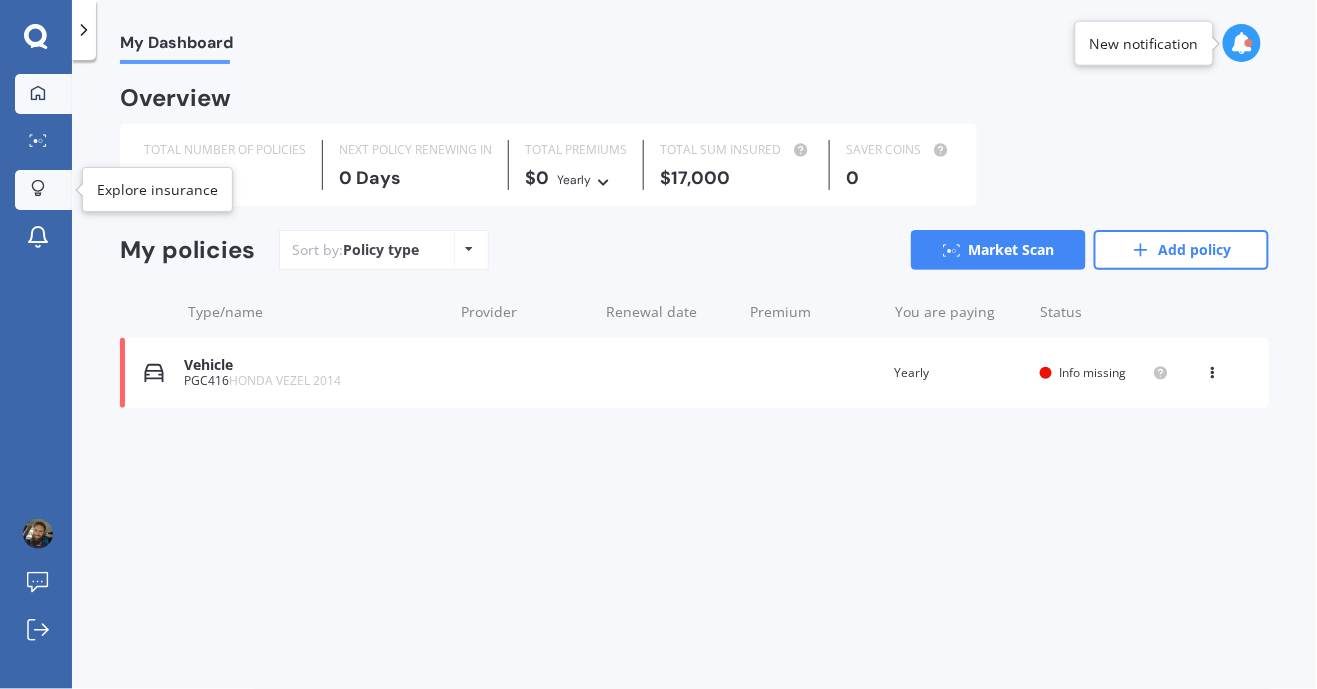 click at bounding box center [38, 189] 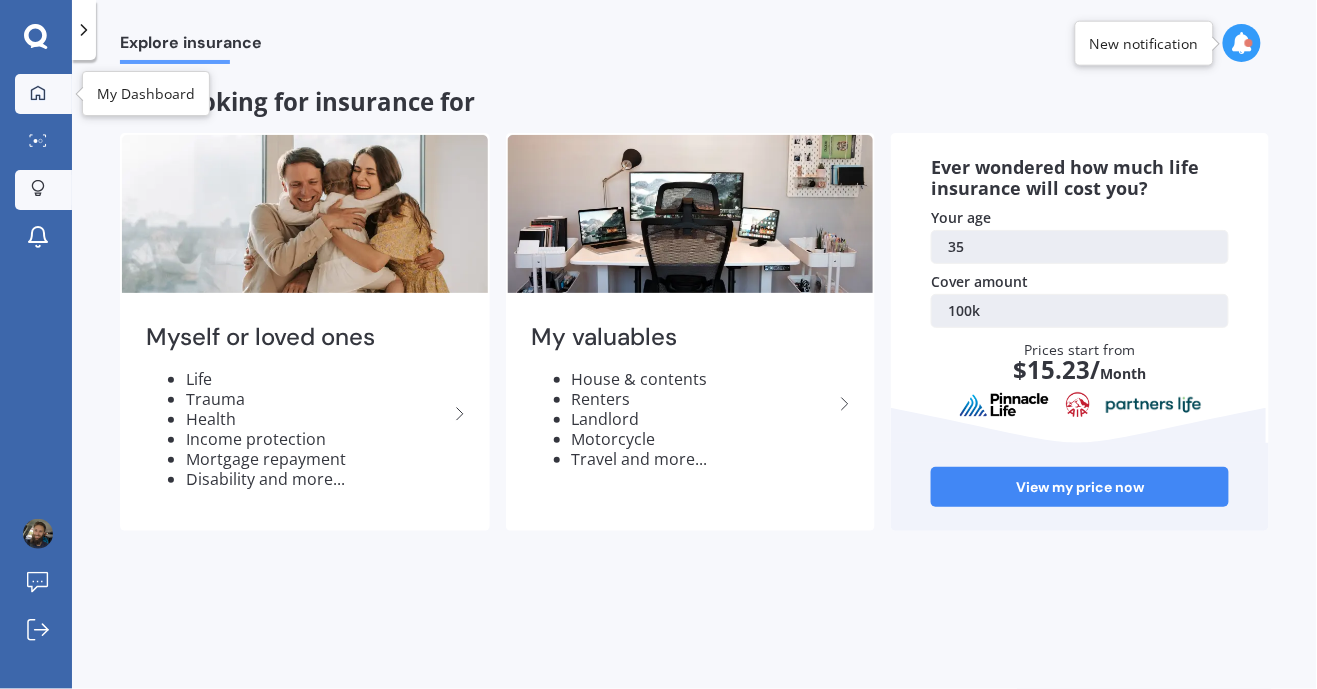 click on "My Dashboard" at bounding box center (43, 94) 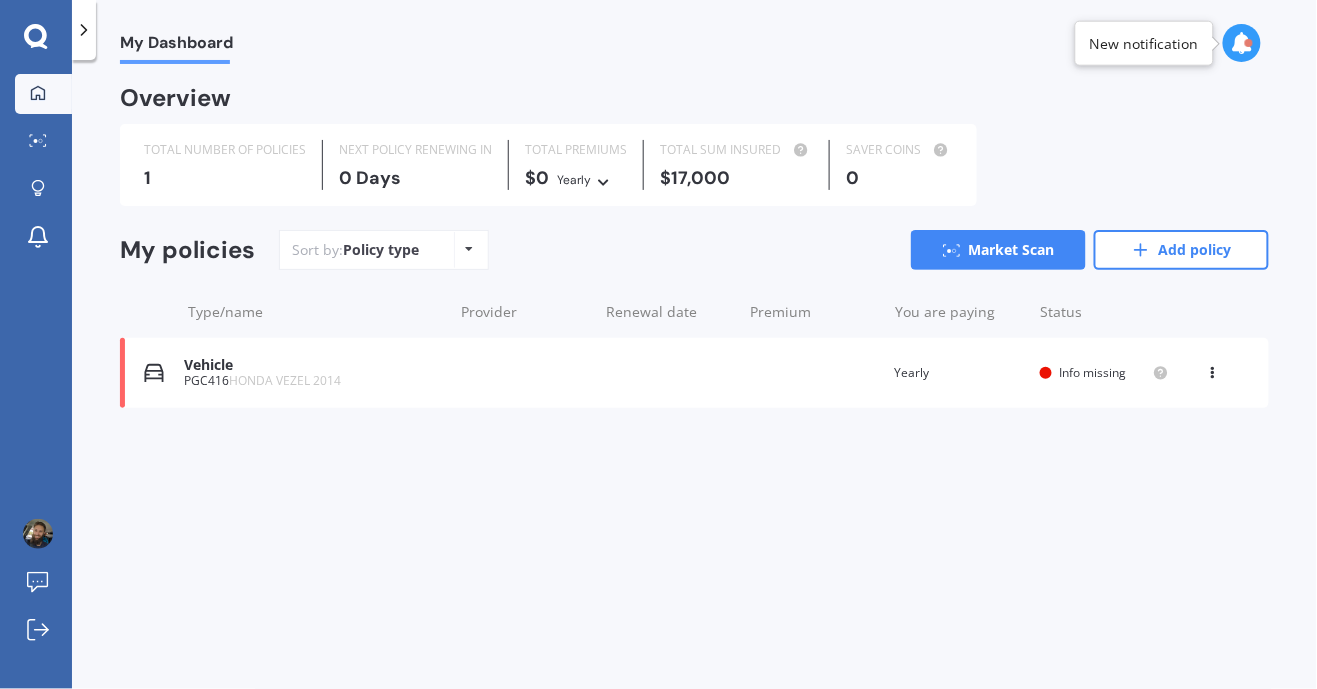 click at bounding box center [1213, 369] 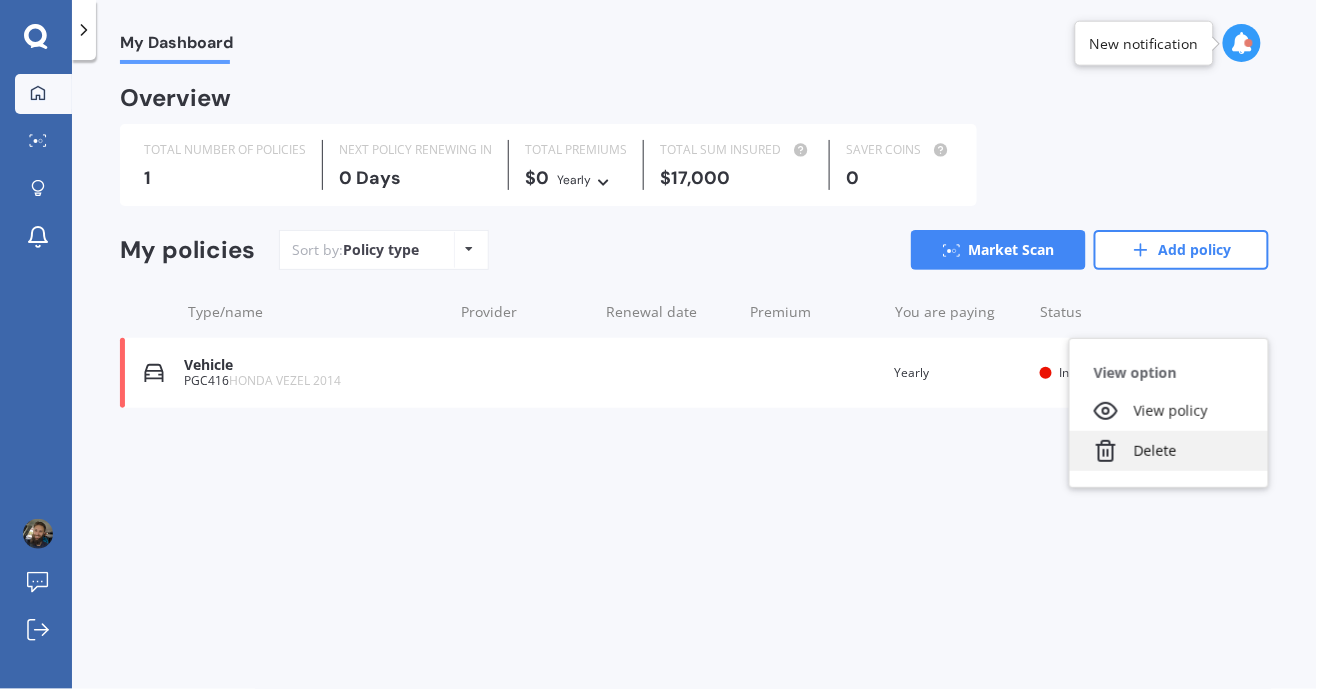 click on "Delete" at bounding box center [1169, 451] 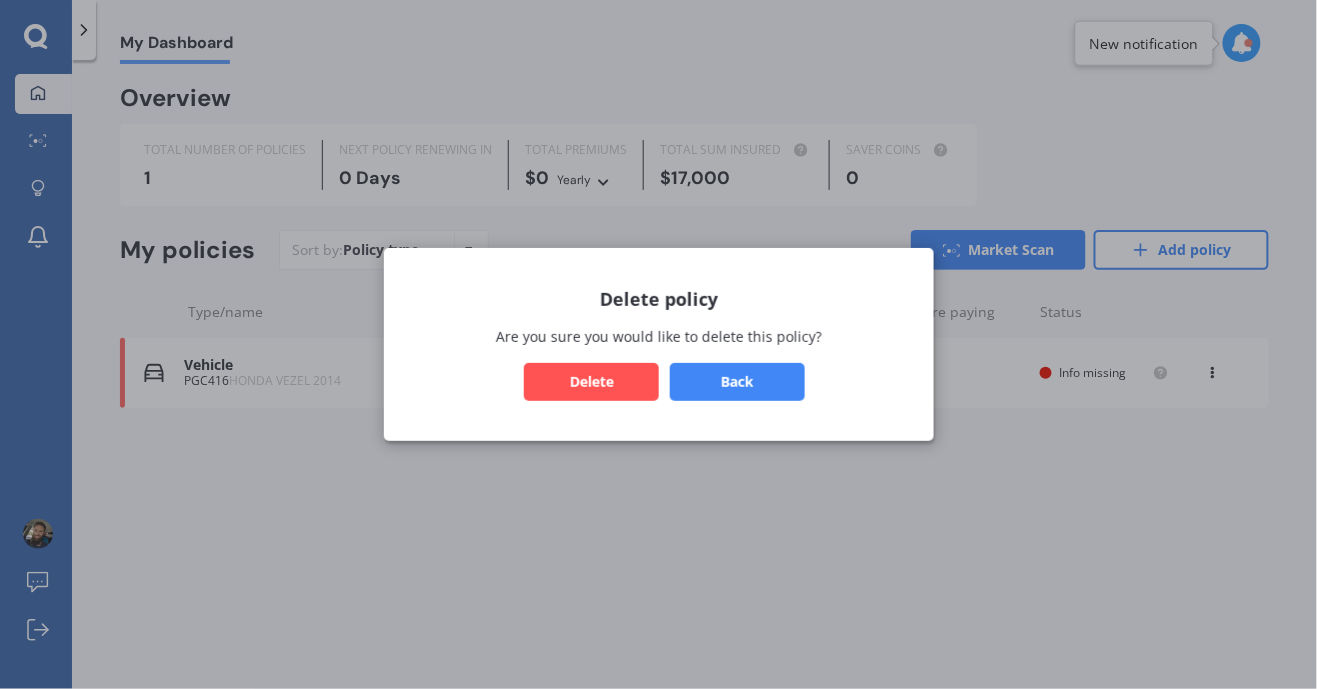 click on "Delete" at bounding box center (591, 382) 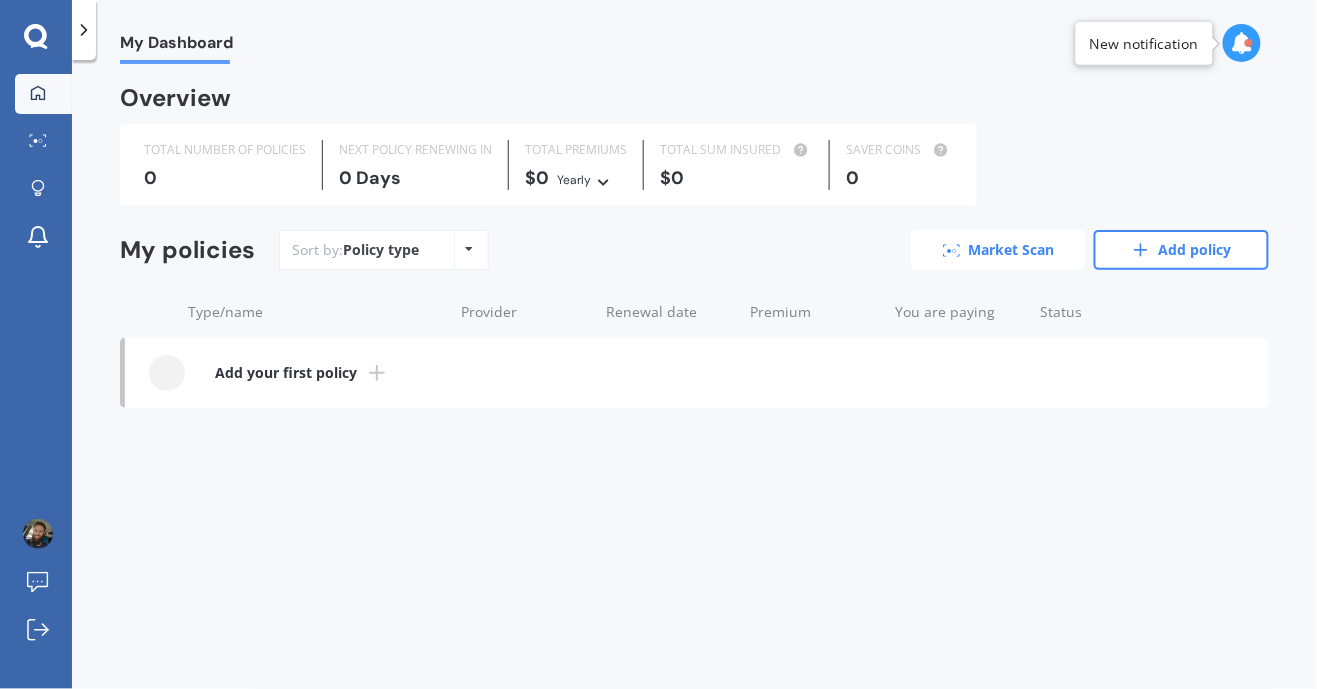 click on "Market Scan" at bounding box center (998, 250) 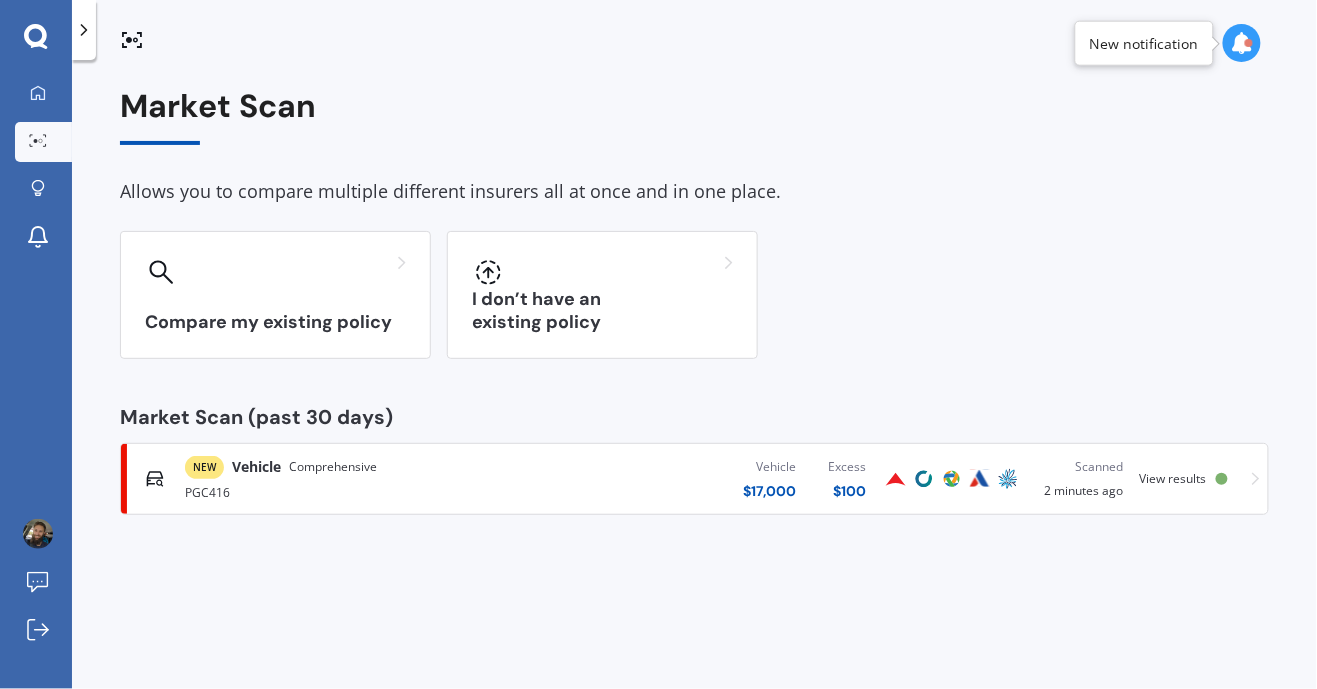 click on "View results" at bounding box center [1178, 479] 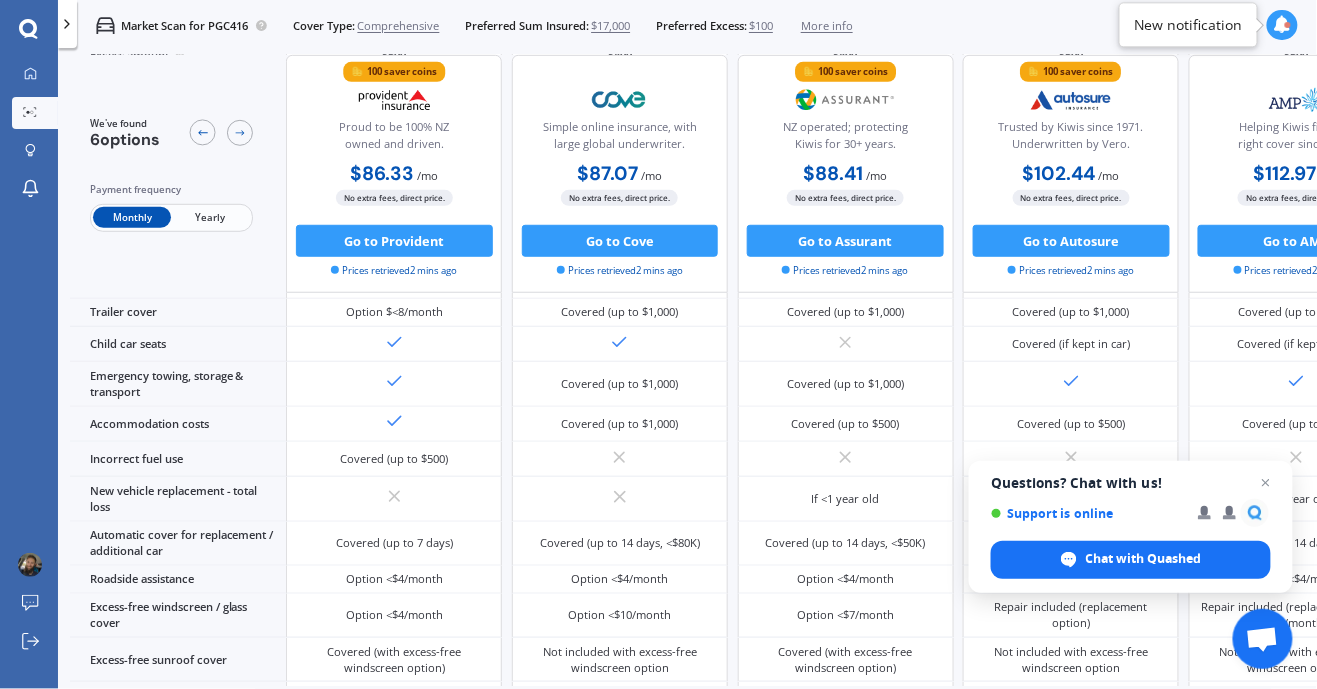 scroll, scrollTop: 0, scrollLeft: 0, axis: both 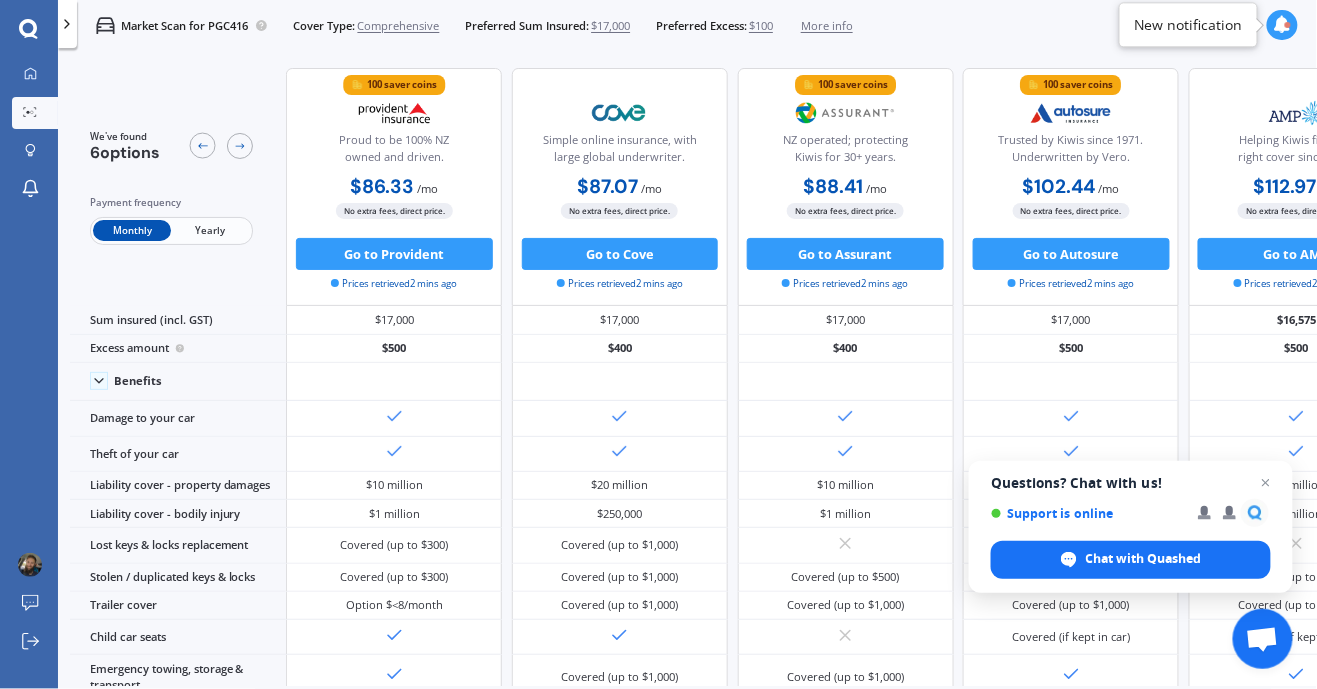 click on "Yearly" at bounding box center [210, 230] 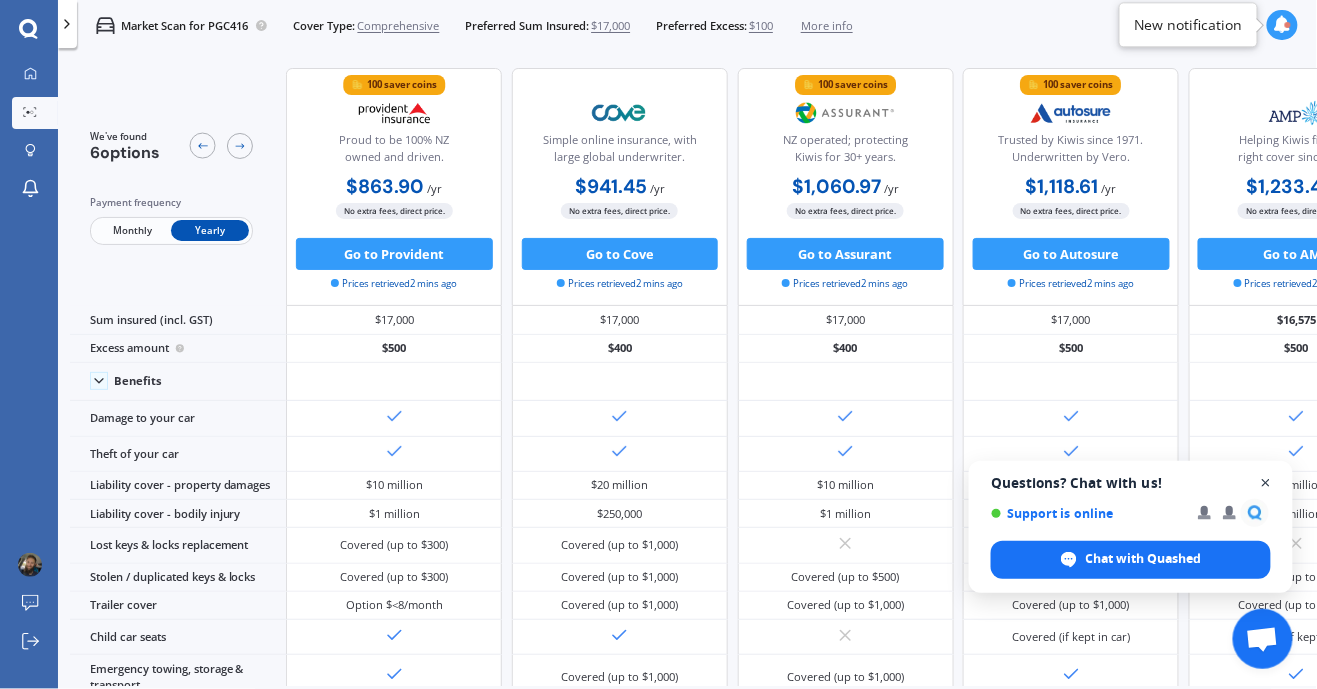 click at bounding box center [1266, 483] 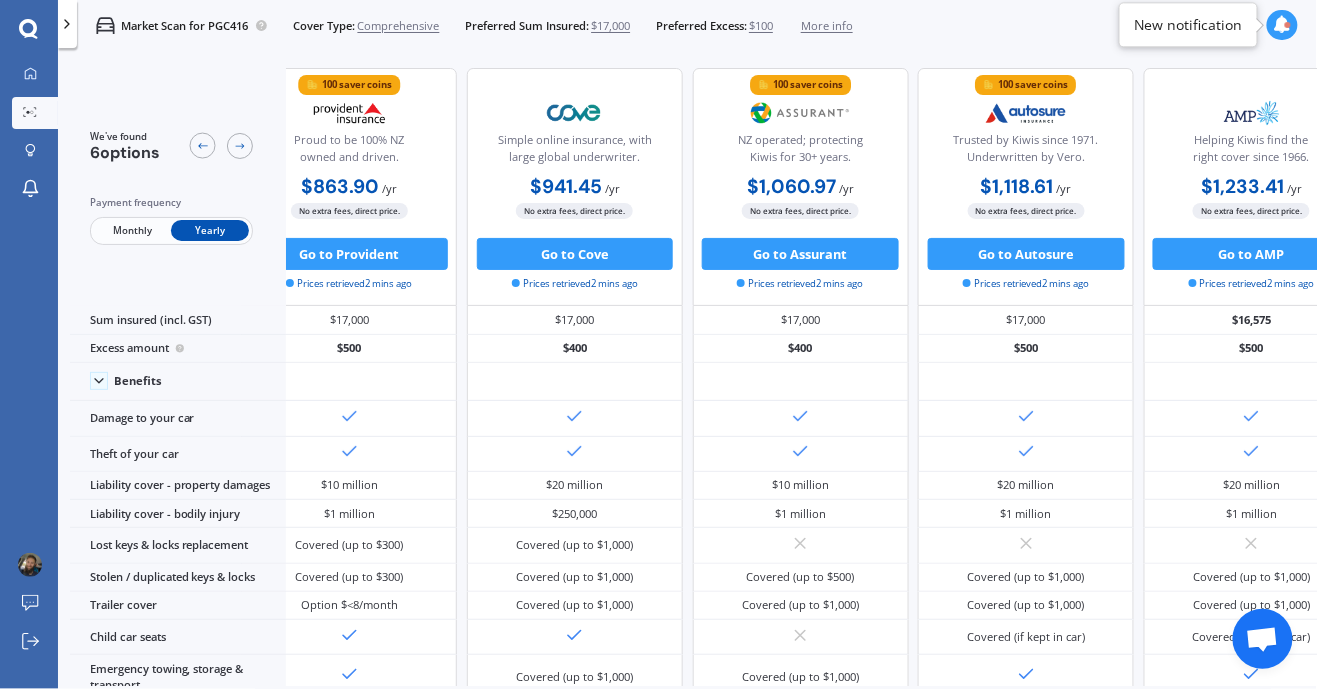 scroll, scrollTop: 0, scrollLeft: 0, axis: both 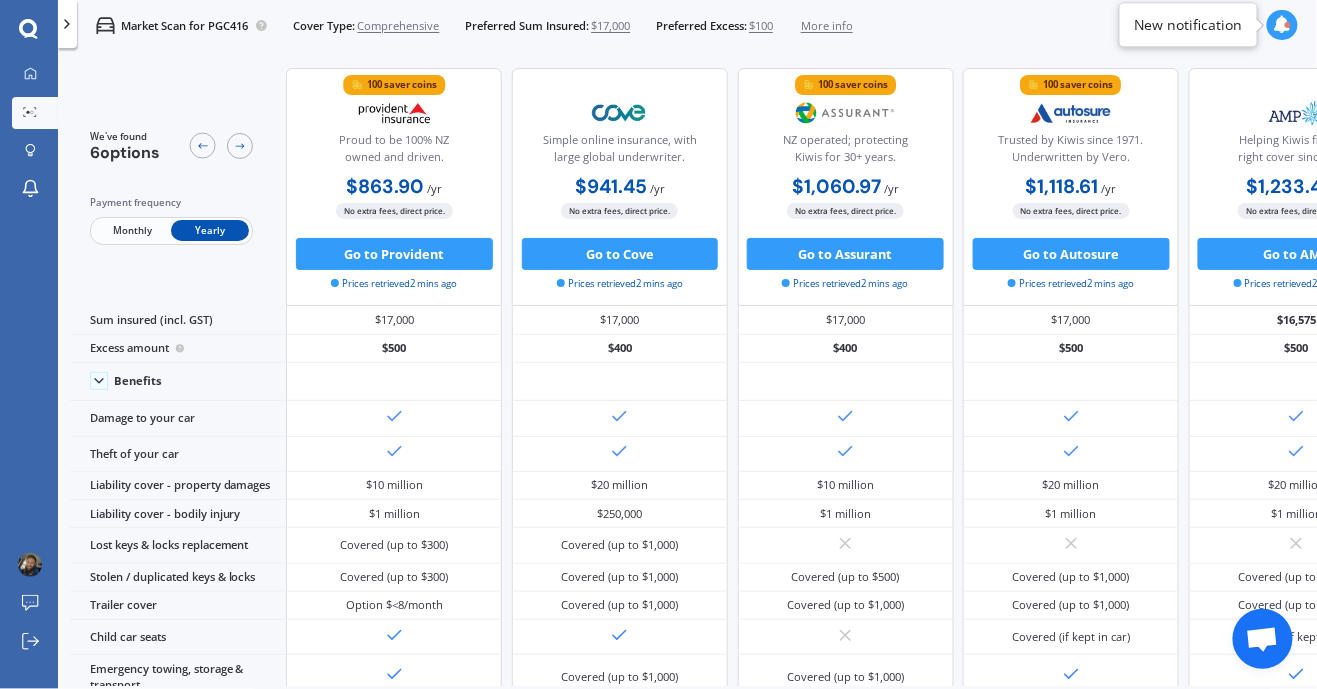 click on "We've found 6  options Payment frequency Monthly Yearly 100 saver coins Proud to be 100% [COUNTRY] owned and driven. $[AMOUNT]   /  yr $[AMOUNT]   /  yr $[AMOUNT]   /  mo No extra fees, direct price. Go to Provident Prices retrieved  2 mins ago Simple online insurance, with large global underwriter. $[AMOUNT]   /  yr $[AMOUNT]   /  yr $[AMOUNT]   /  mo No extra fees, direct price. Go to Cove Prices retrieved  2 mins ago 100 saver coins [COUNTRY] operated; protecting Kiwis for 30+ years. $[AMOUNT]   /  yr $[AMOUNT]   /  yr $[AMOUNT]   /  mo No extra fees, direct price. Go to Assurant Prices retrieved  2 mins ago 100 saver coins Trusted by Kiwis since 1971. Underwritten by Vero. $[AMOUNT]   /  yr $[AMOUNT]   /  yr $[AMOUNT]   /  mo No extra fees, direct price. Go to Autosure Prices retrieved  2 mins ago Helping Kiwis find the right cover since 1966. $[AMOUNT]   /  yr $[AMOUNT]   /  yr $[AMOUNT]   /  mo No extra fees, direct price. Go to AMP Prices retrieved  2 mins ago Caring for Kiwis since 1926. $[AMOUNT]   /  yr $[AMOUNT]   /  yr $[AMOUNT]   /  mo" at bounding box center (693, 370) 